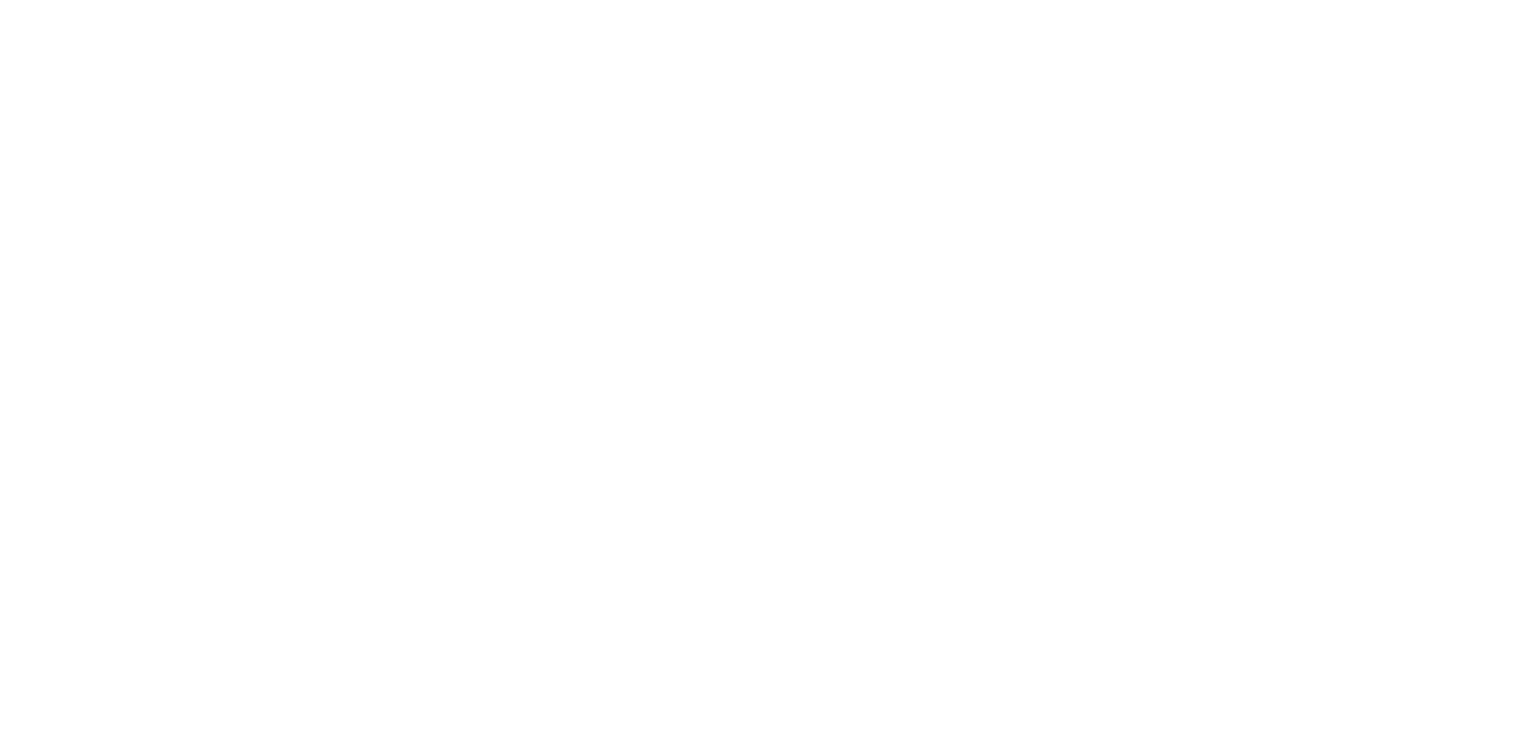 scroll, scrollTop: 0, scrollLeft: 0, axis: both 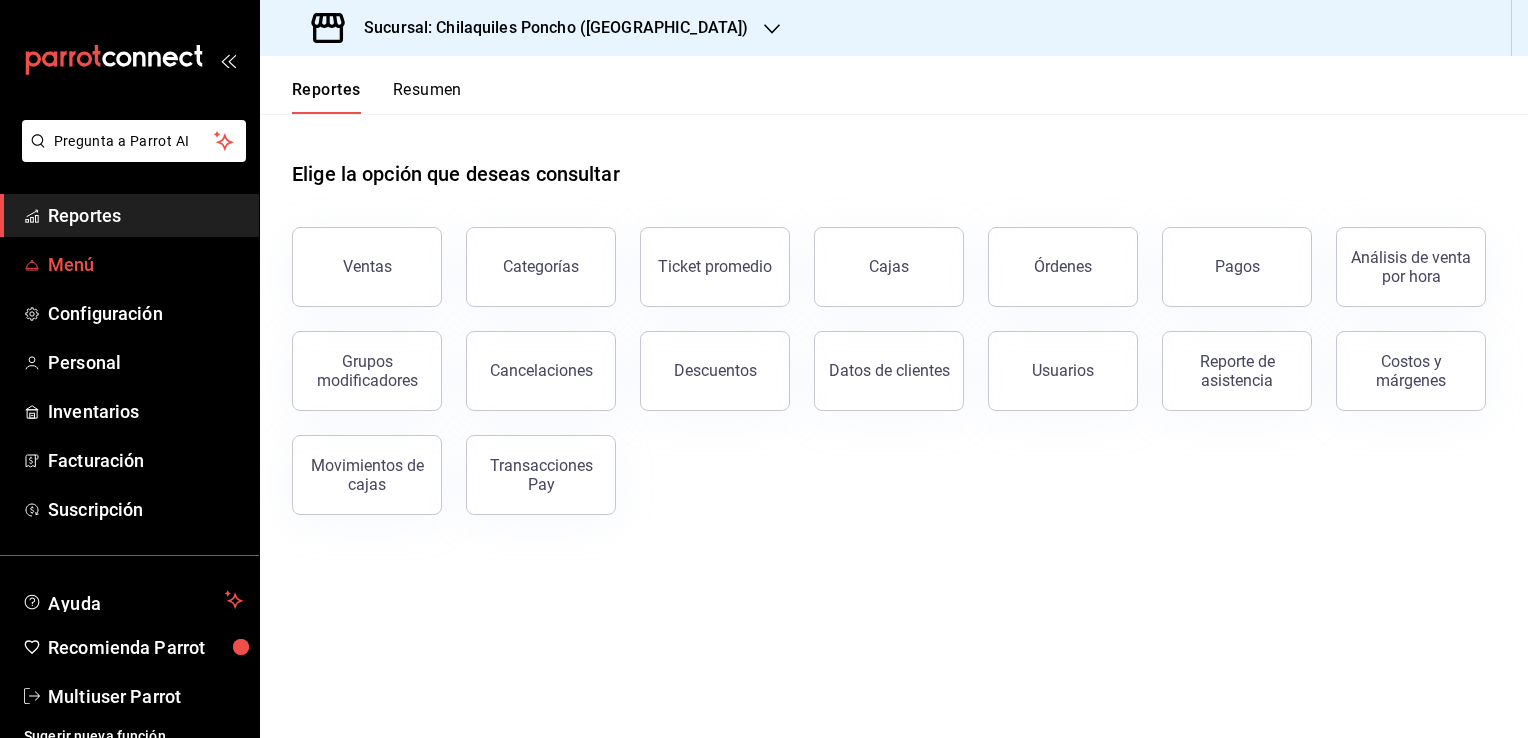 click on "Menú" at bounding box center [145, 264] 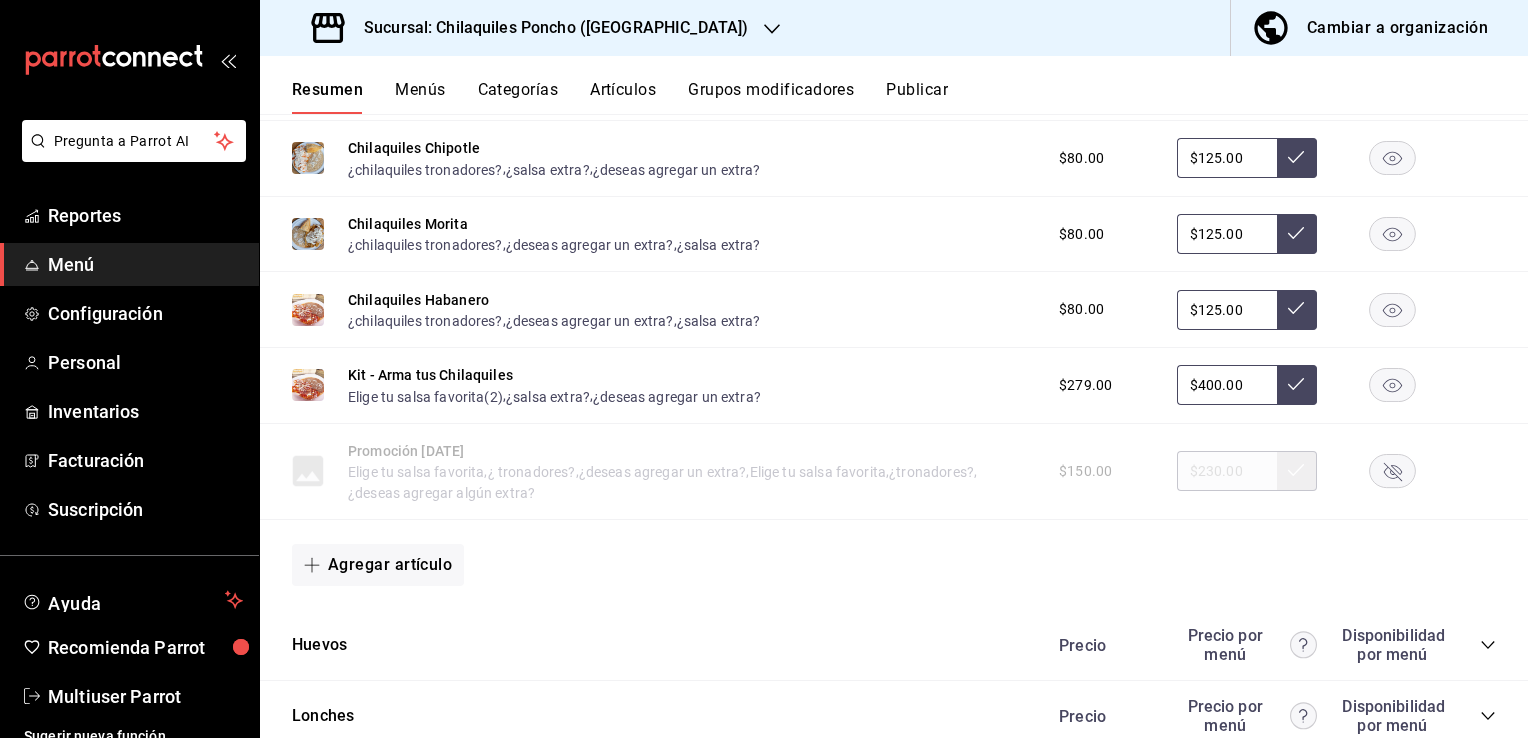 scroll, scrollTop: 1496, scrollLeft: 0, axis: vertical 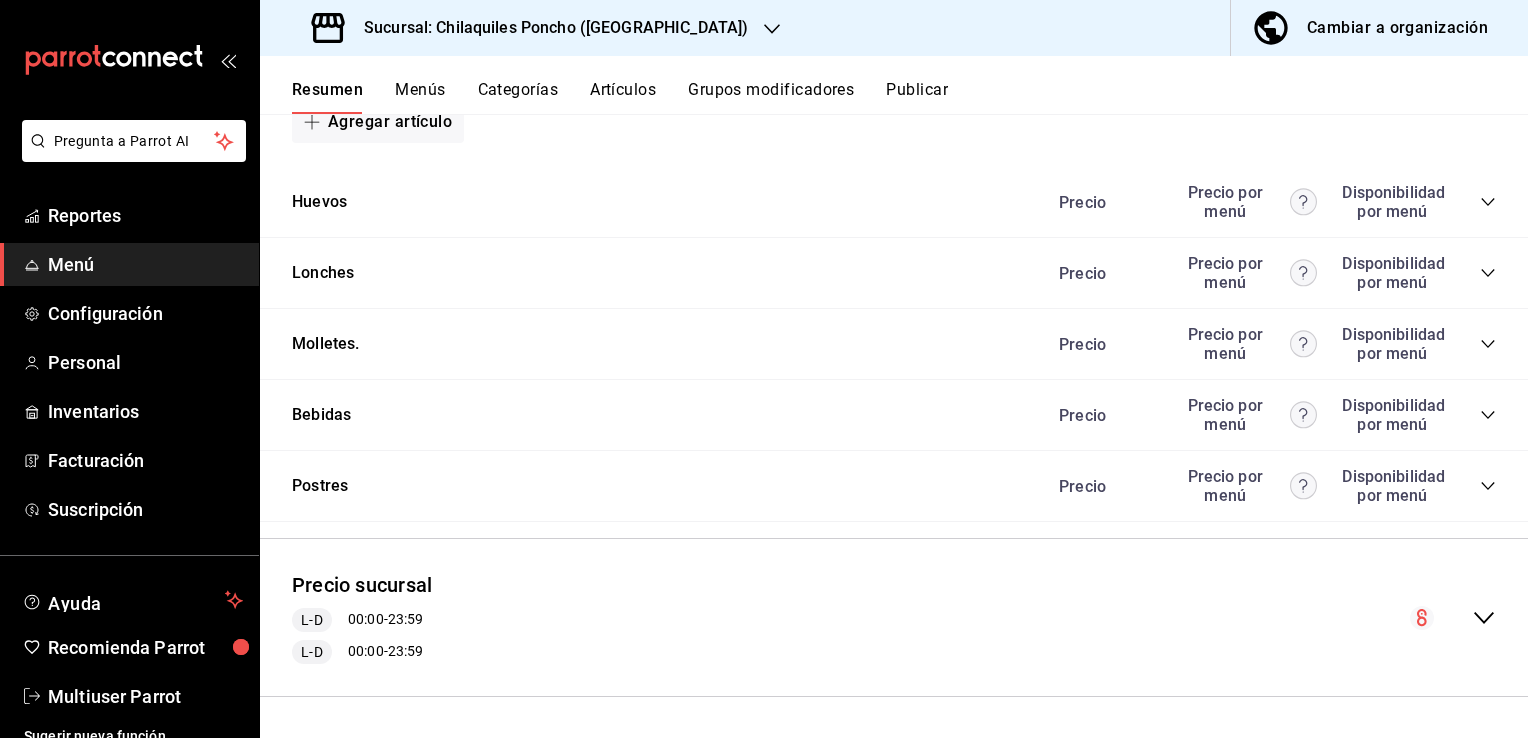click 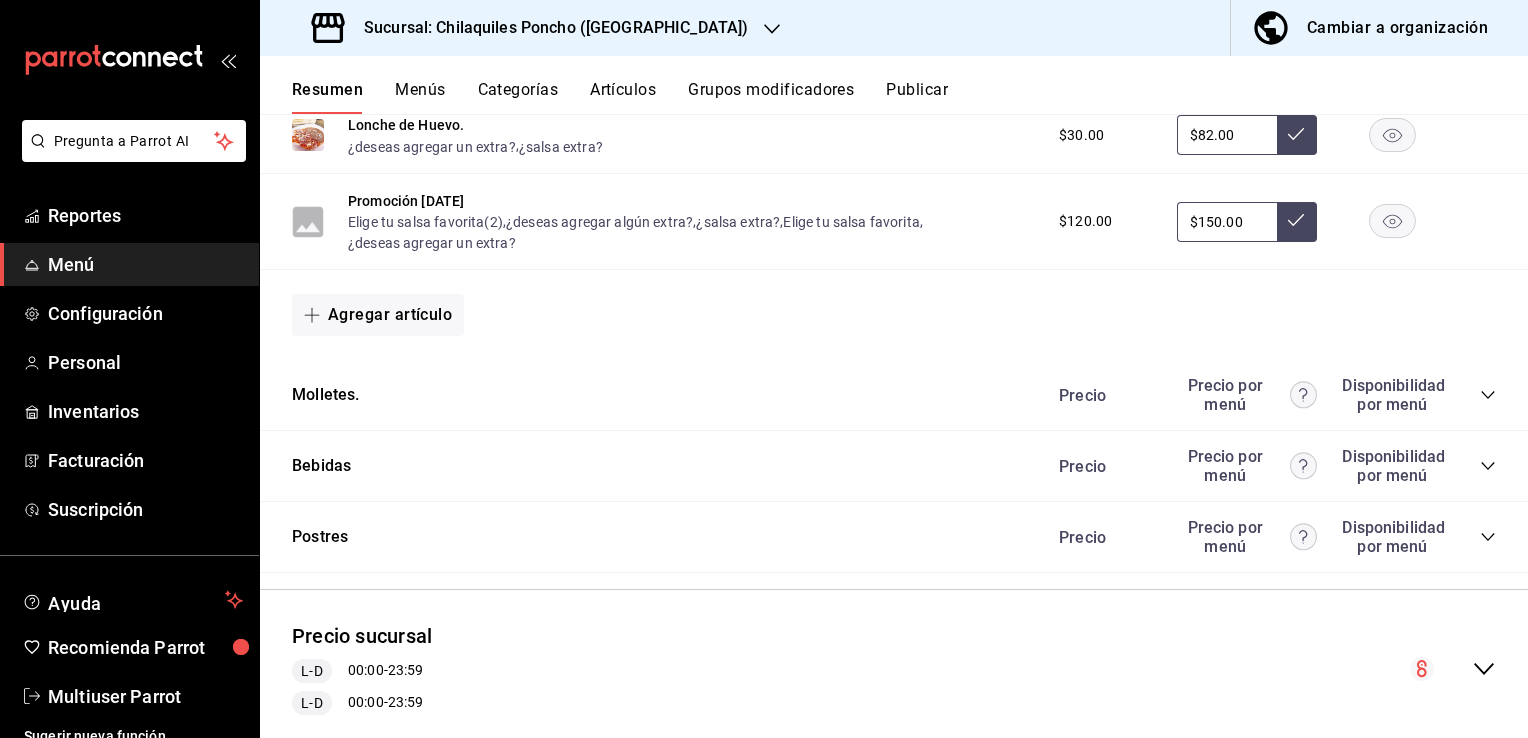 scroll, scrollTop: 2166, scrollLeft: 0, axis: vertical 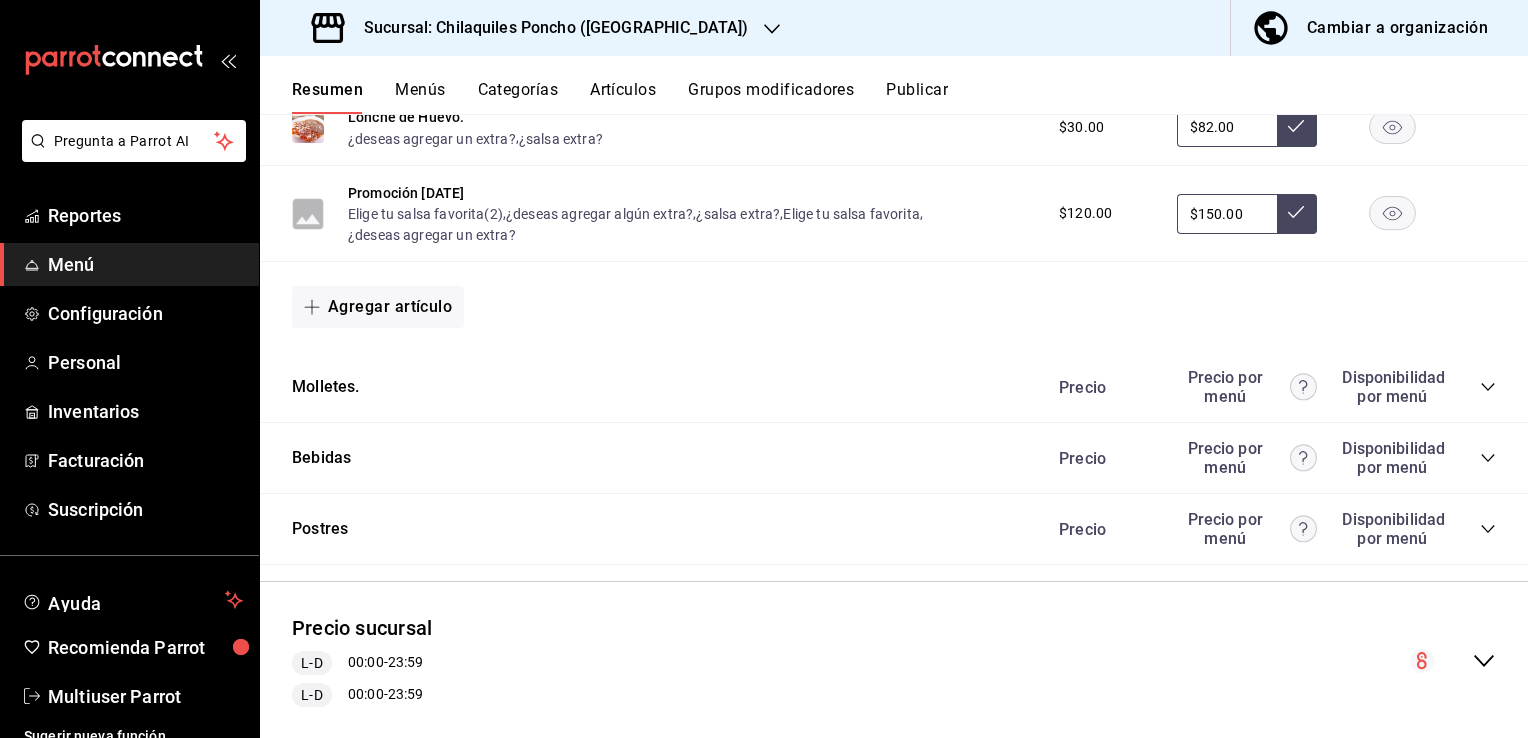 click 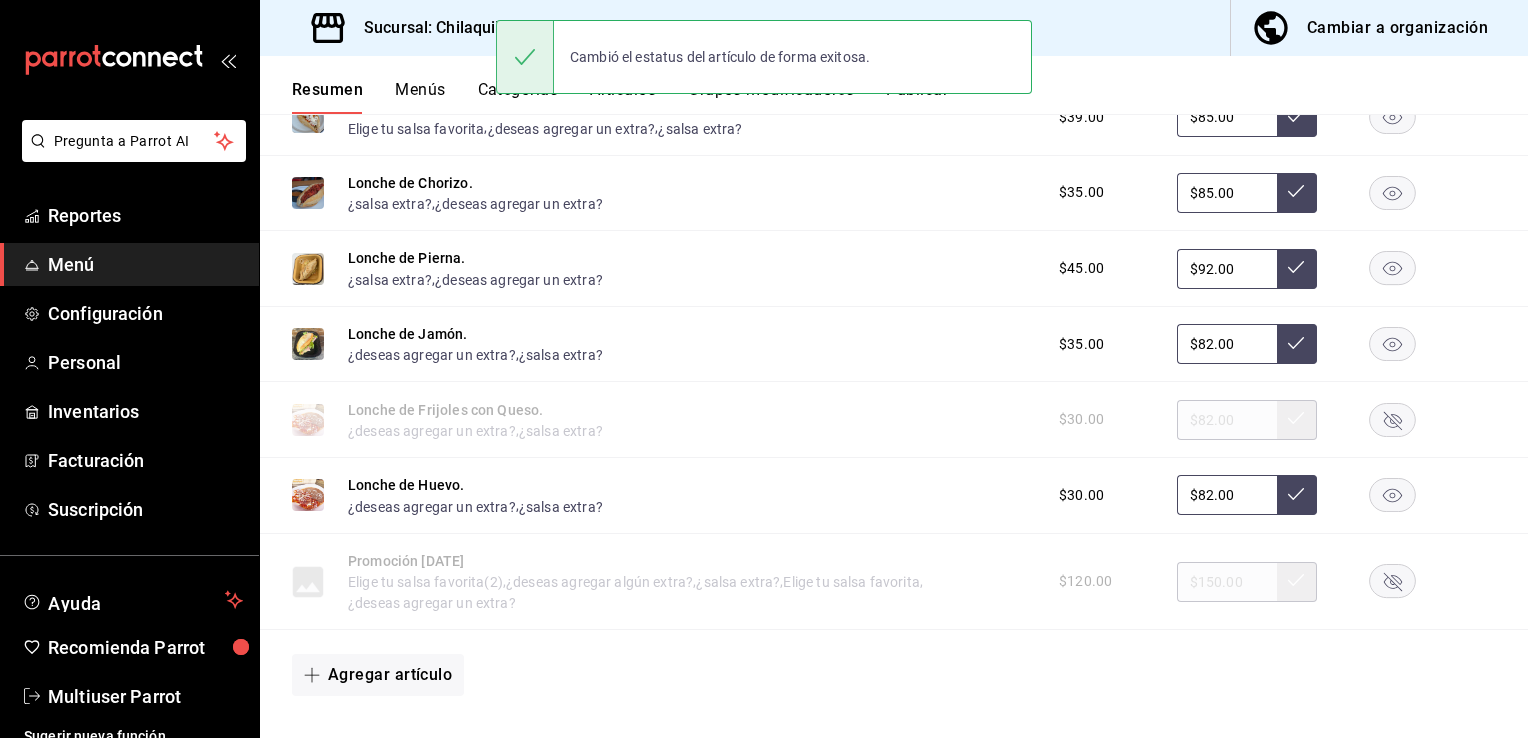 scroll, scrollTop: 0, scrollLeft: 0, axis: both 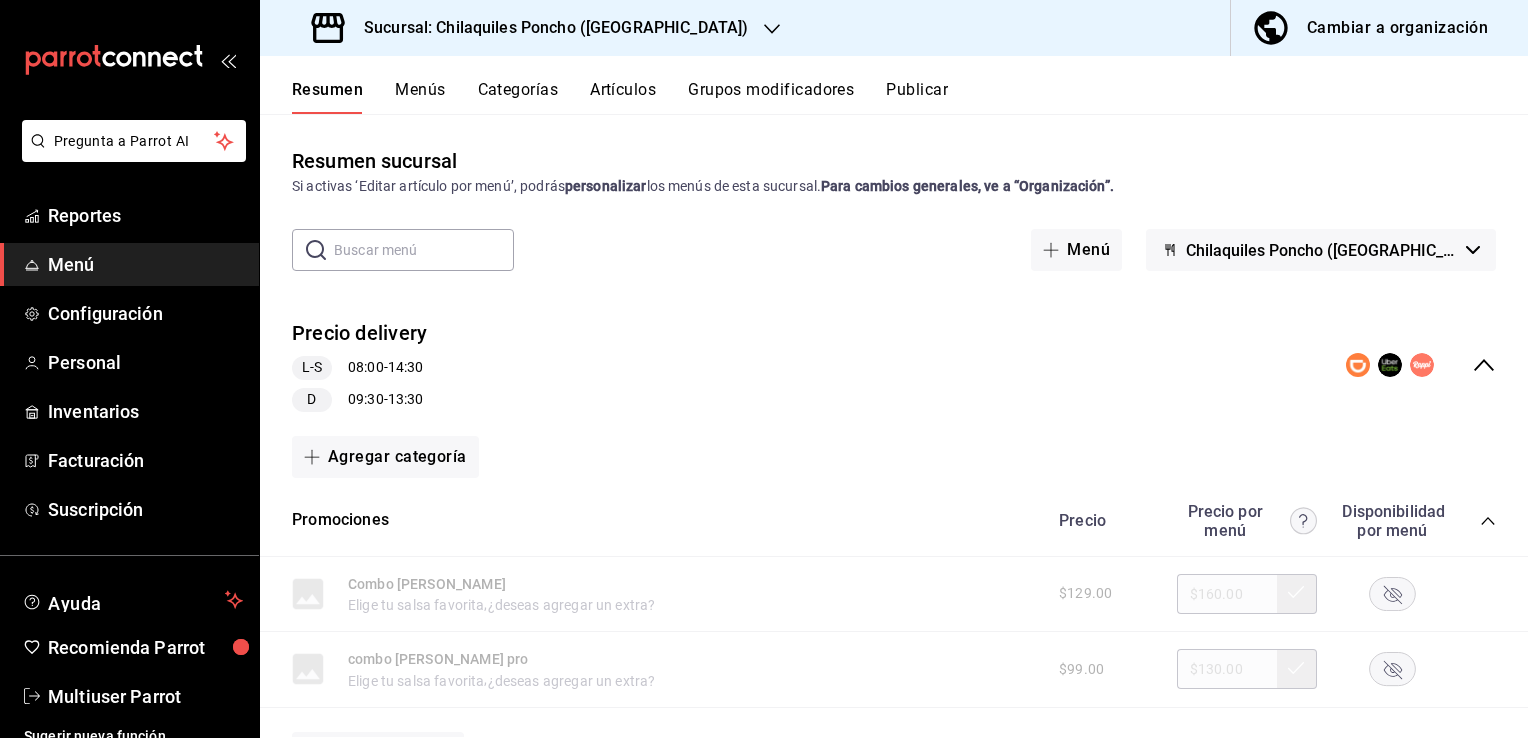 click on "Publicar" at bounding box center [917, 97] 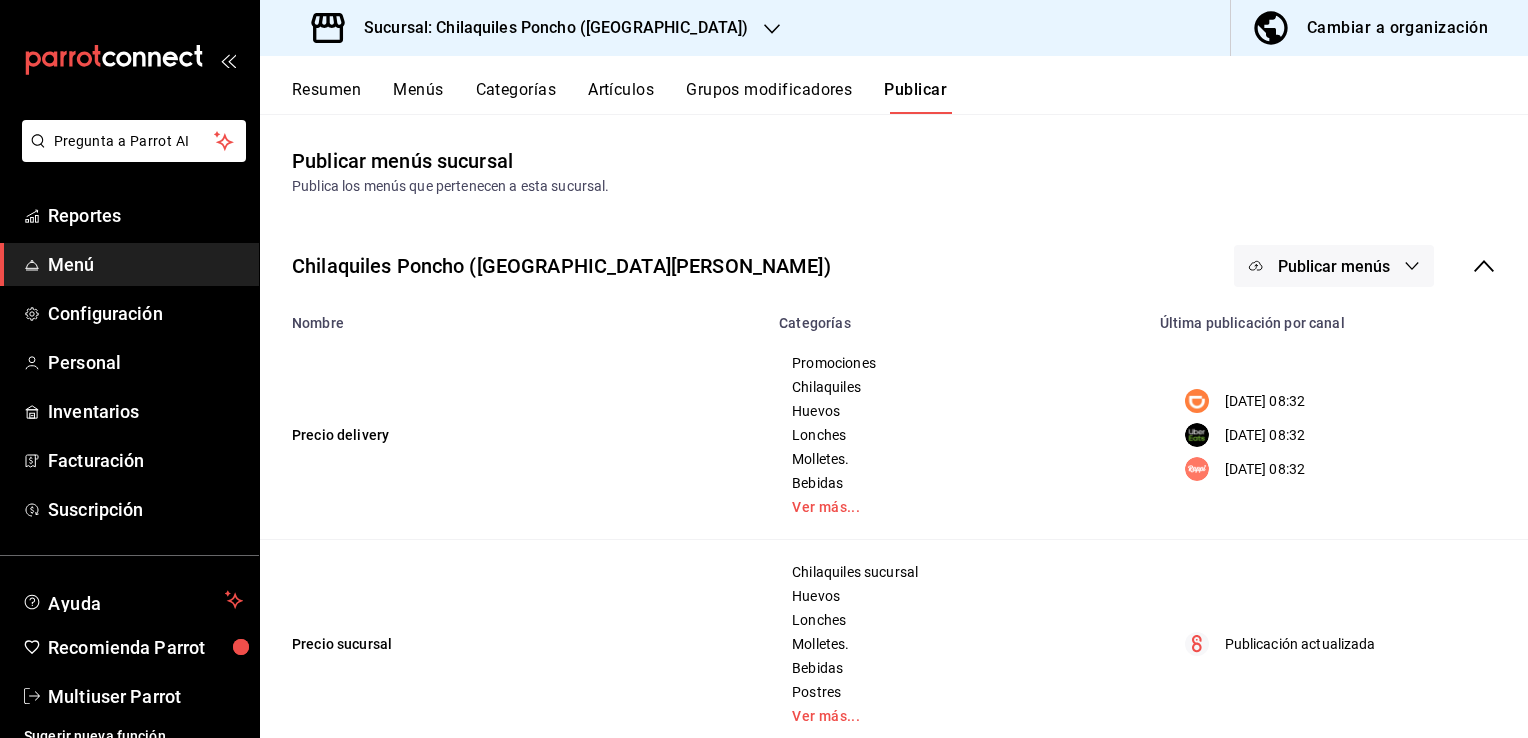 click on "Publicar menús" at bounding box center [1334, 266] 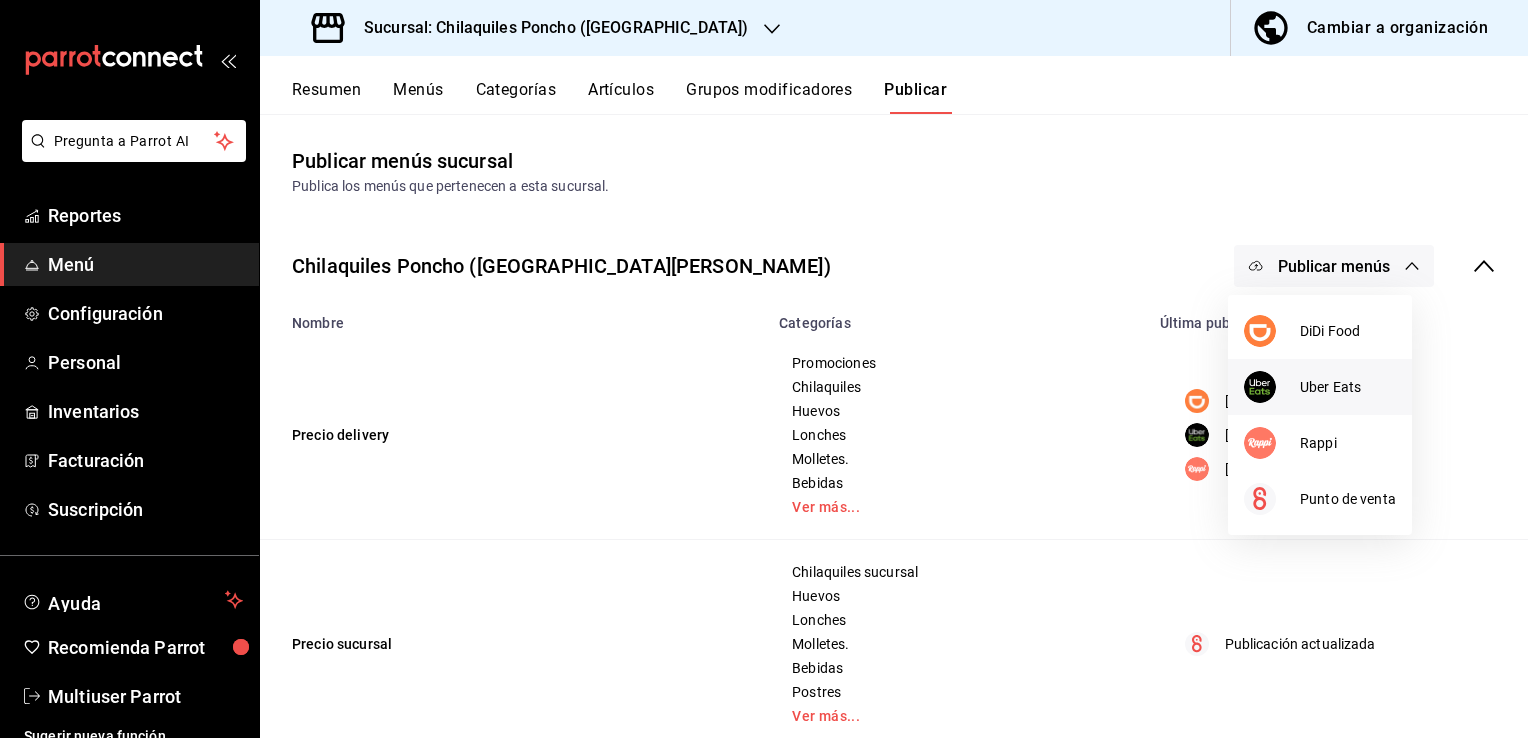 click on "Uber Eats" at bounding box center (1348, 387) 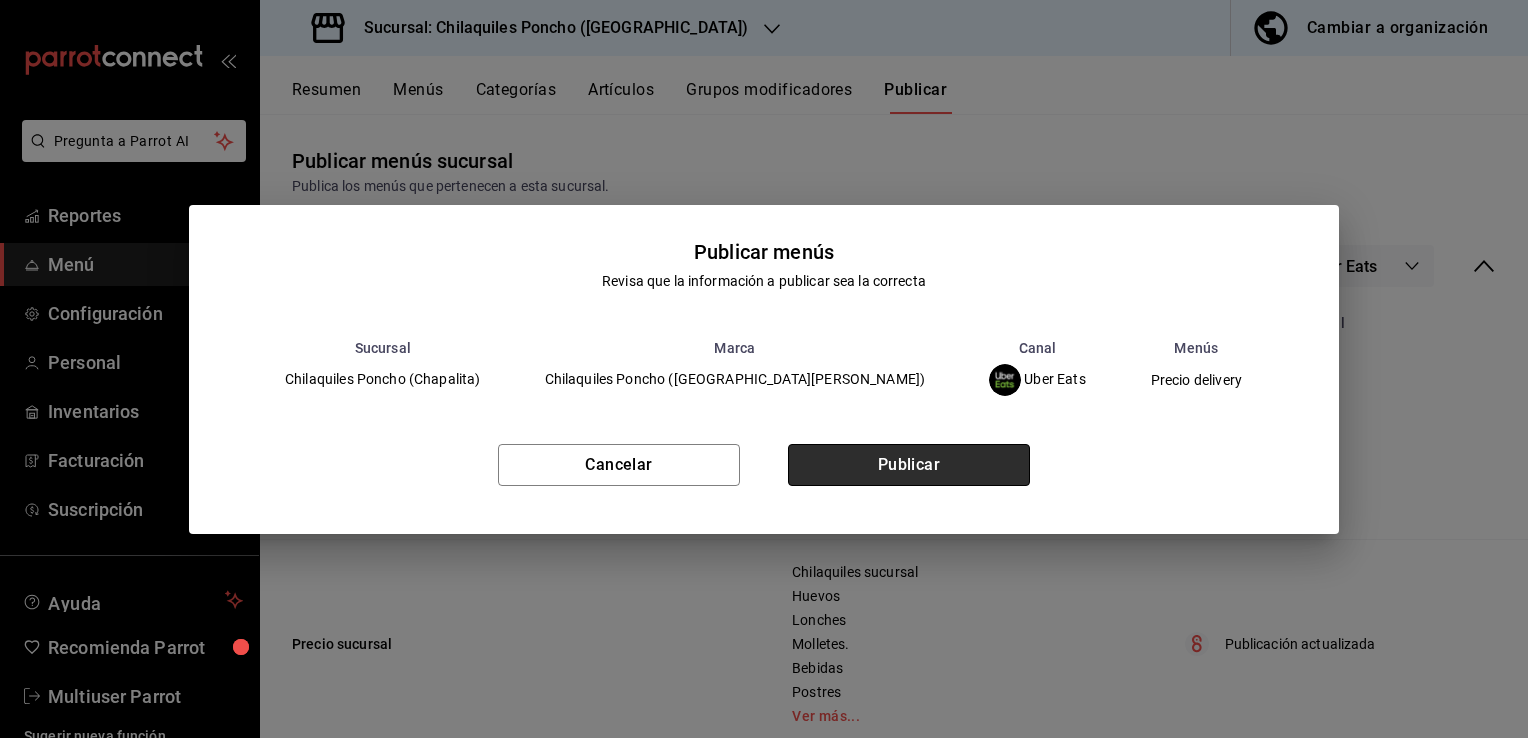 click on "Publicar" at bounding box center [909, 465] 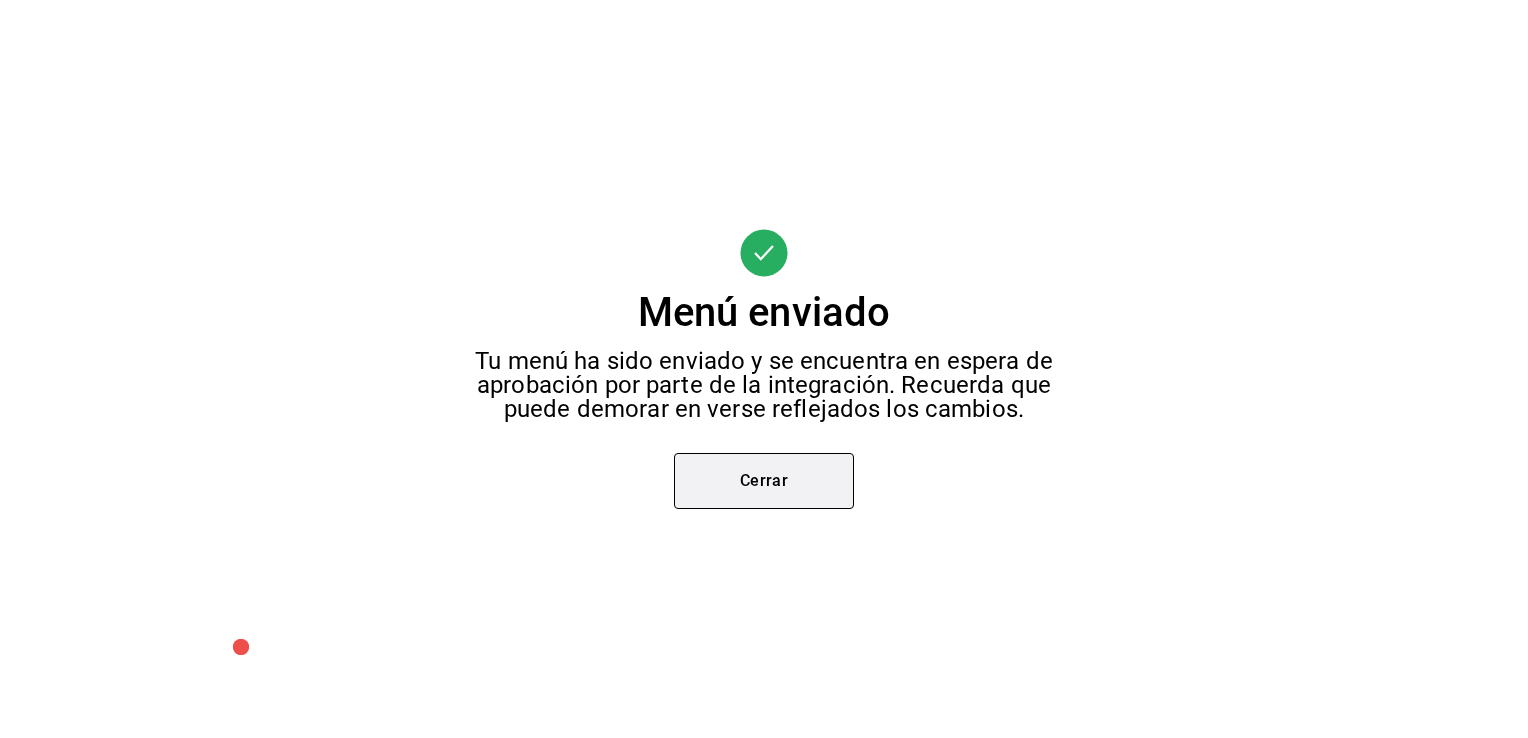 click on "Cerrar" at bounding box center [764, 481] 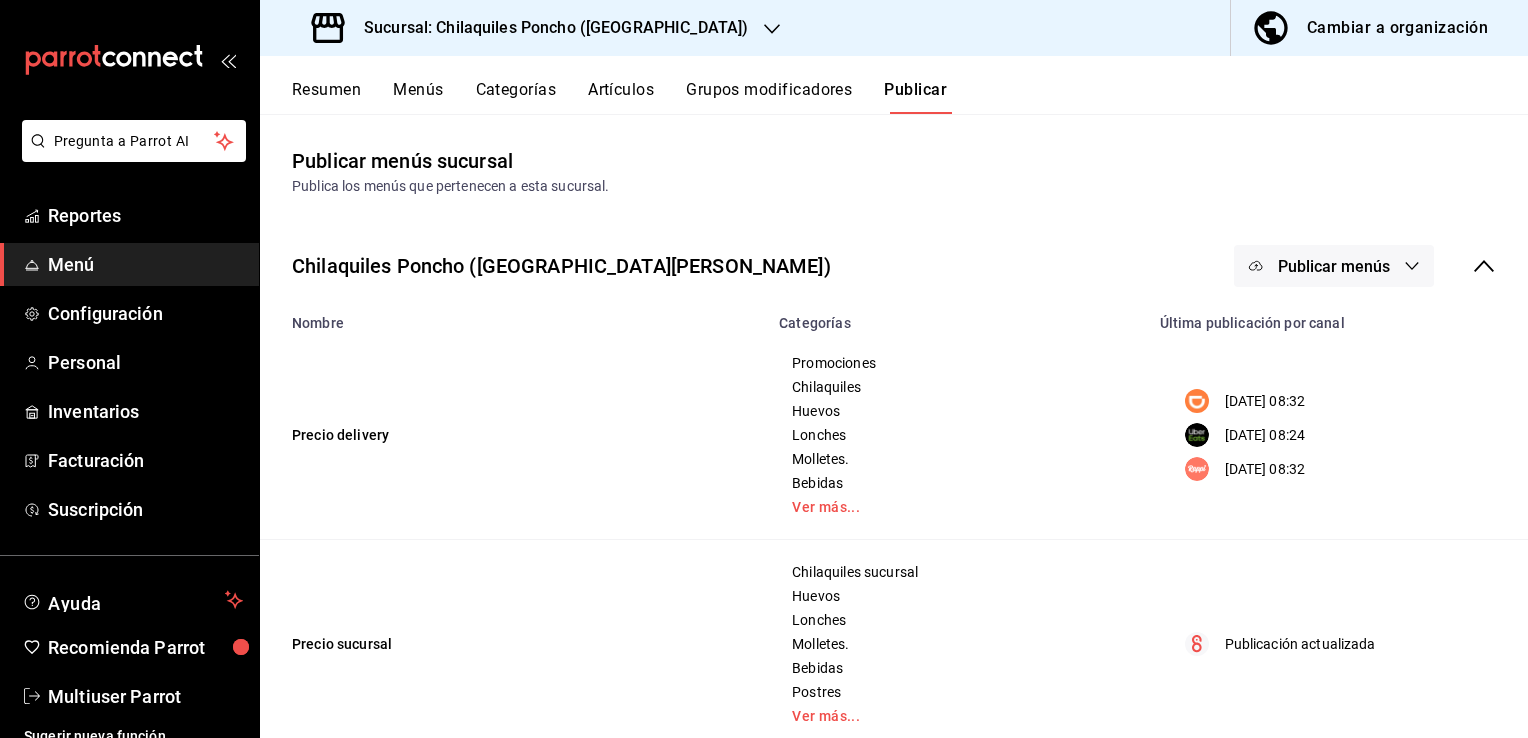 click on "Publicar menús" at bounding box center [1334, 266] 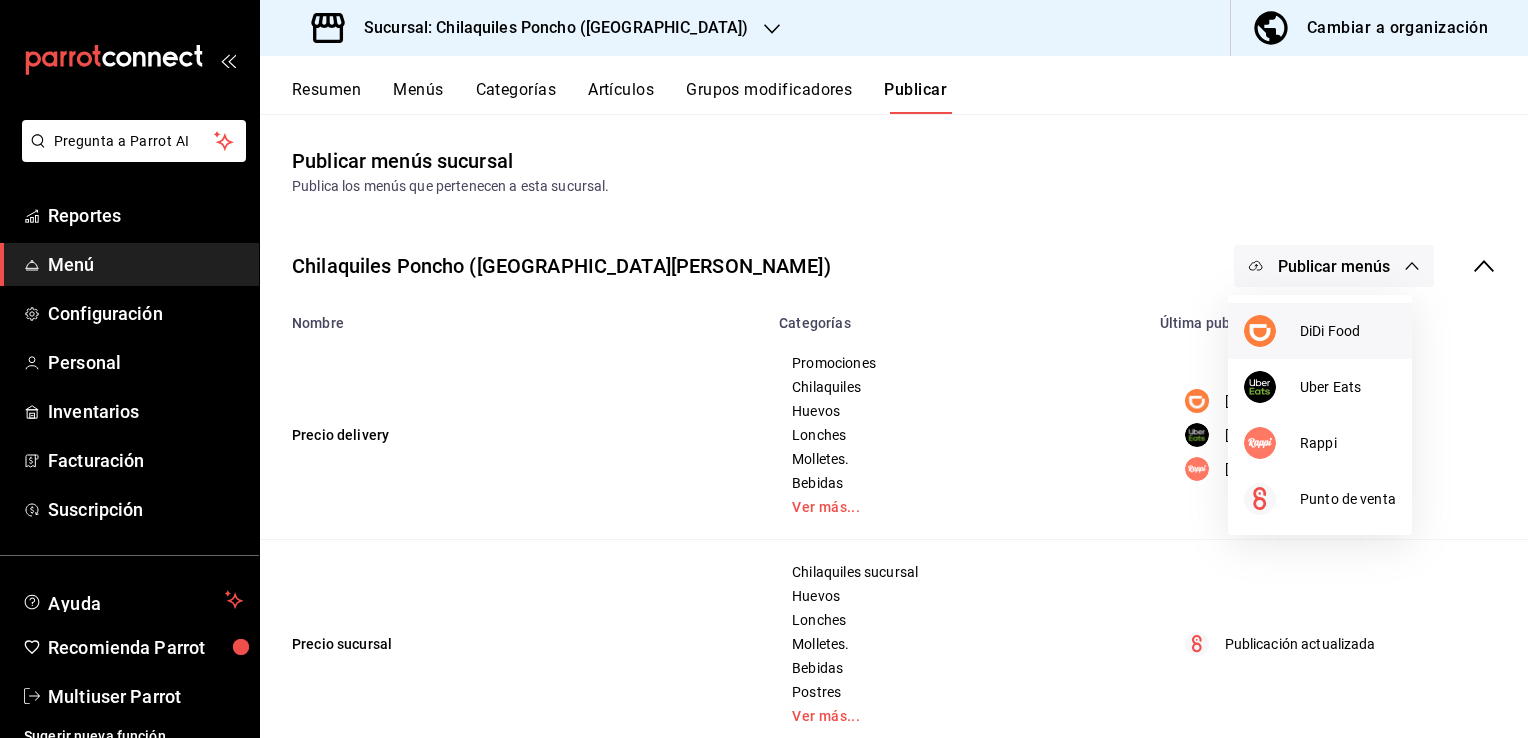 click on "DiDi Food" at bounding box center (1348, 331) 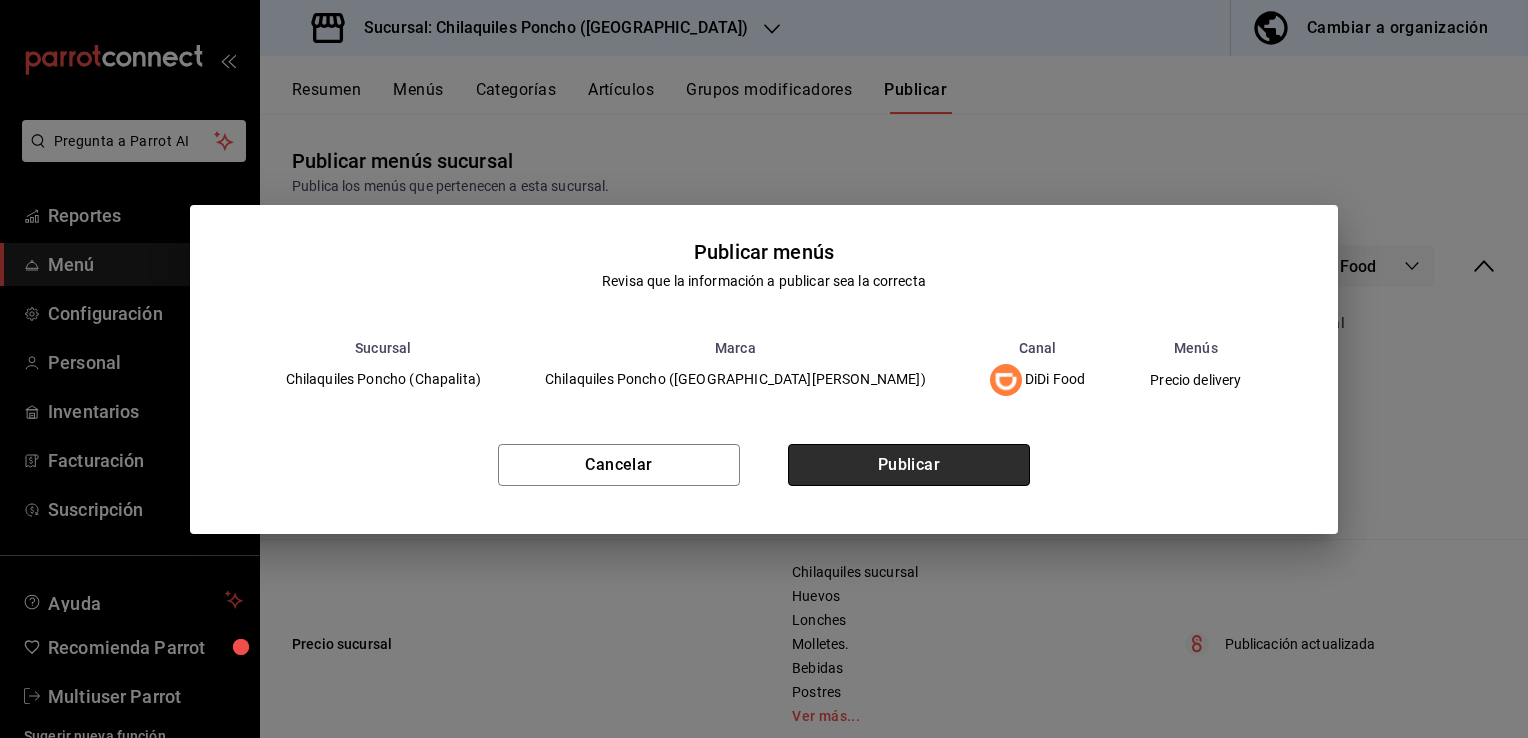 click on "Publicar" at bounding box center [909, 465] 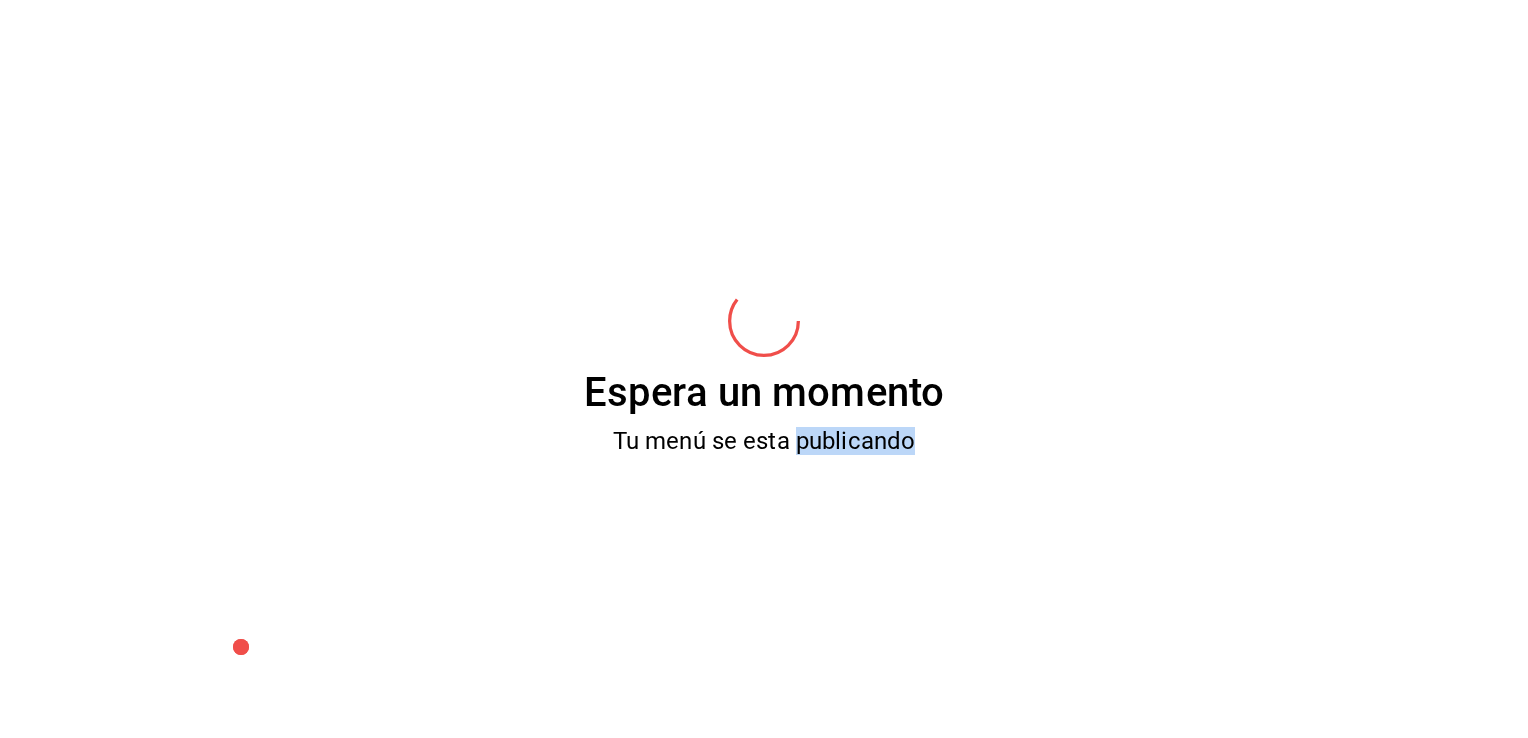 click on "Espera un momento Tu menú se esta publicando" at bounding box center (764, 369) 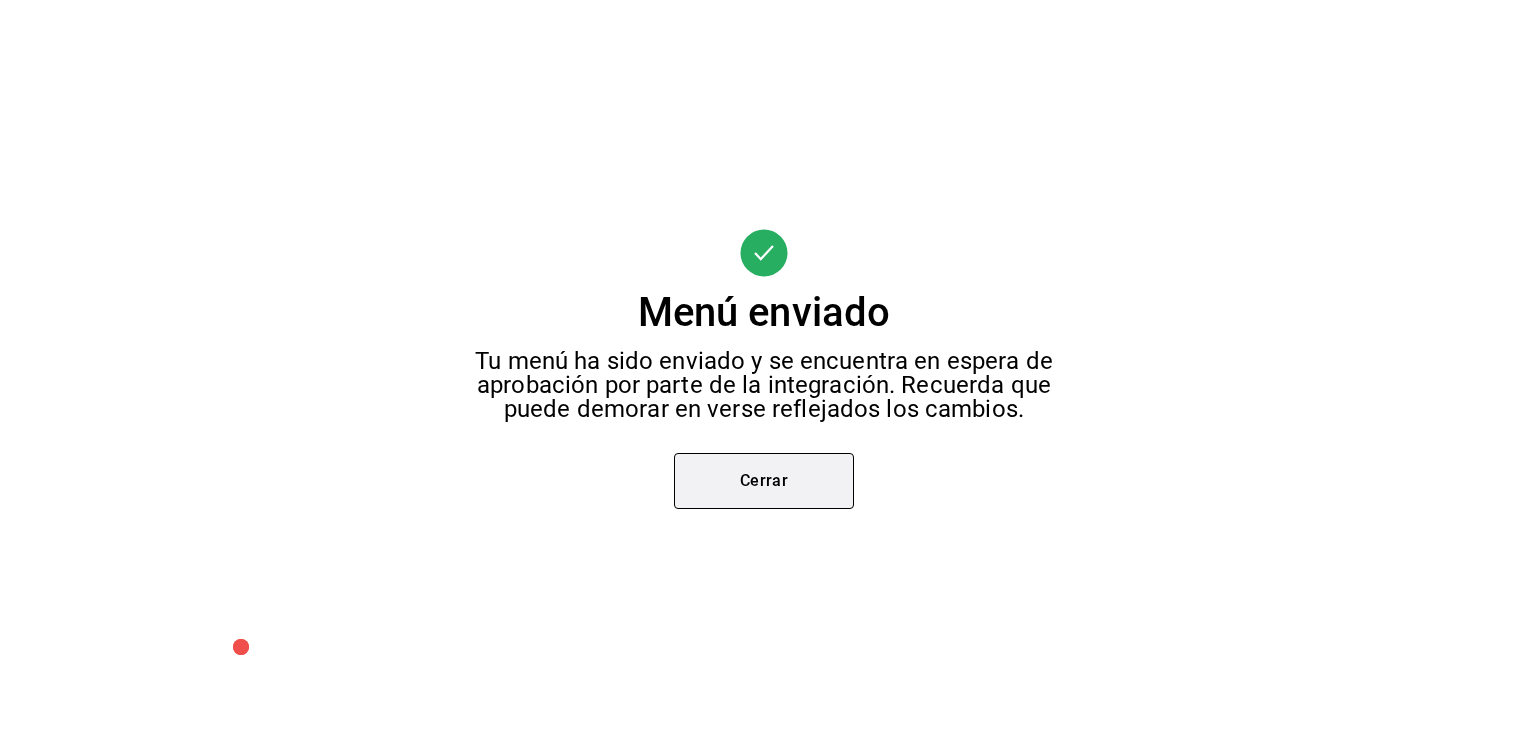 click on "Cerrar" at bounding box center [764, 481] 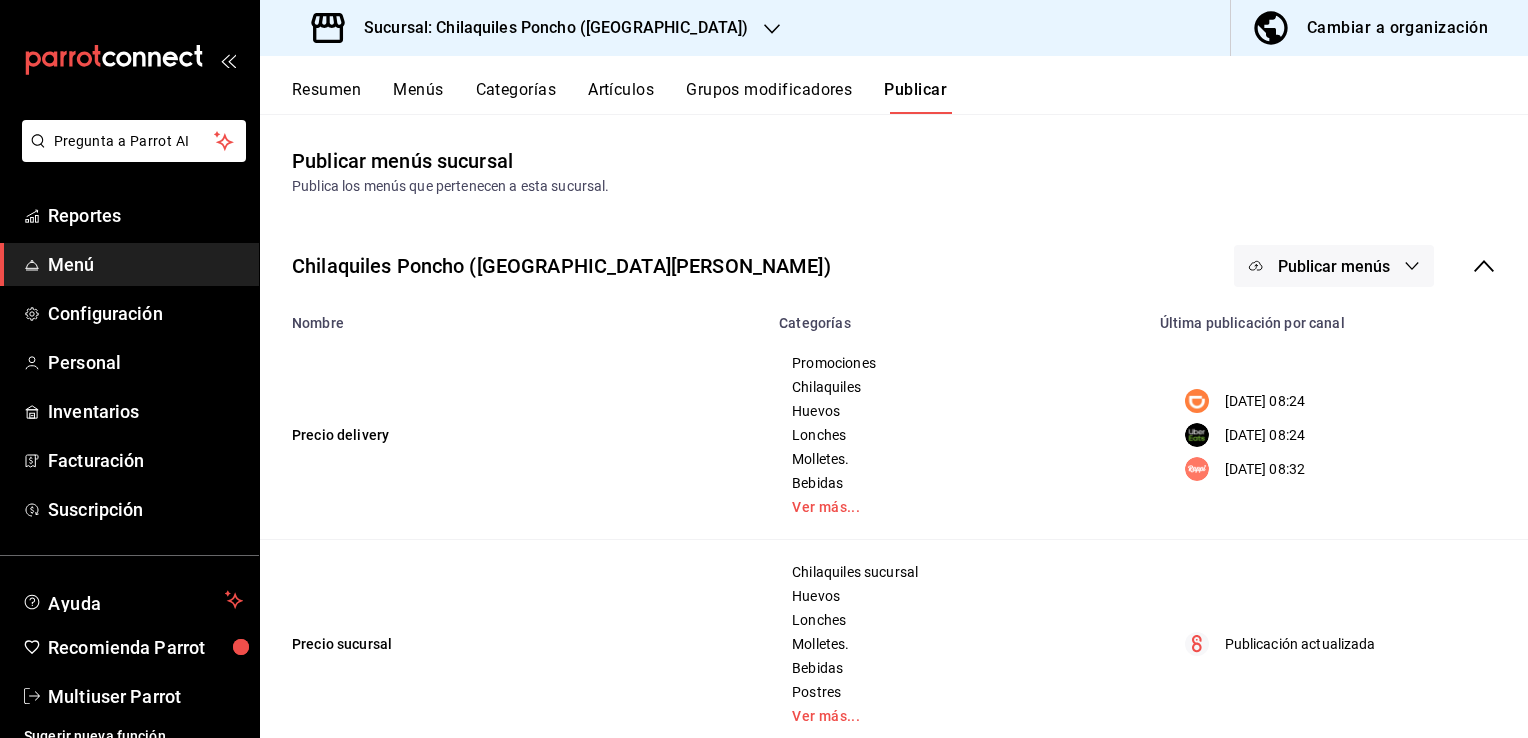 click on "Publicar menús" at bounding box center [1334, 266] 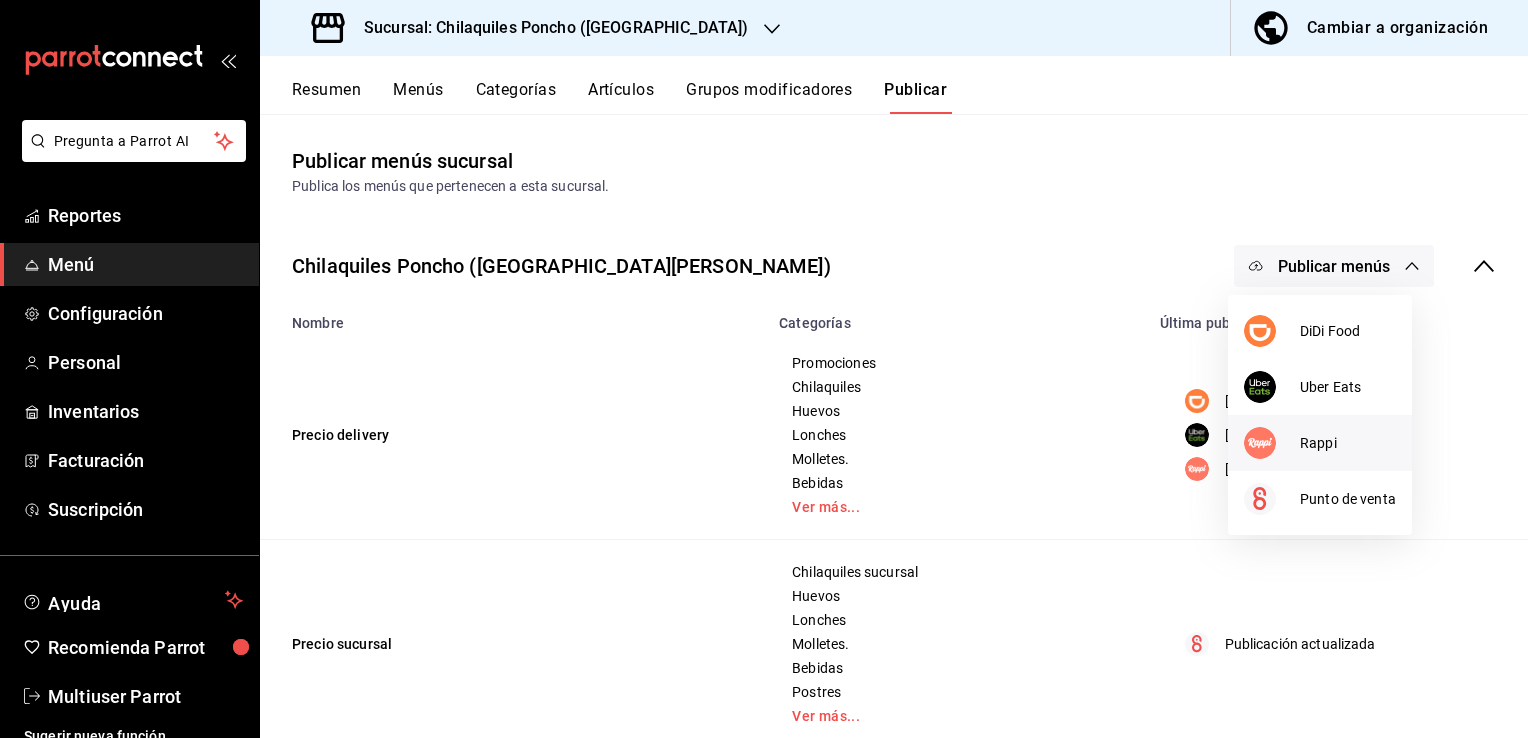 click on "Rappi" at bounding box center (1320, 443) 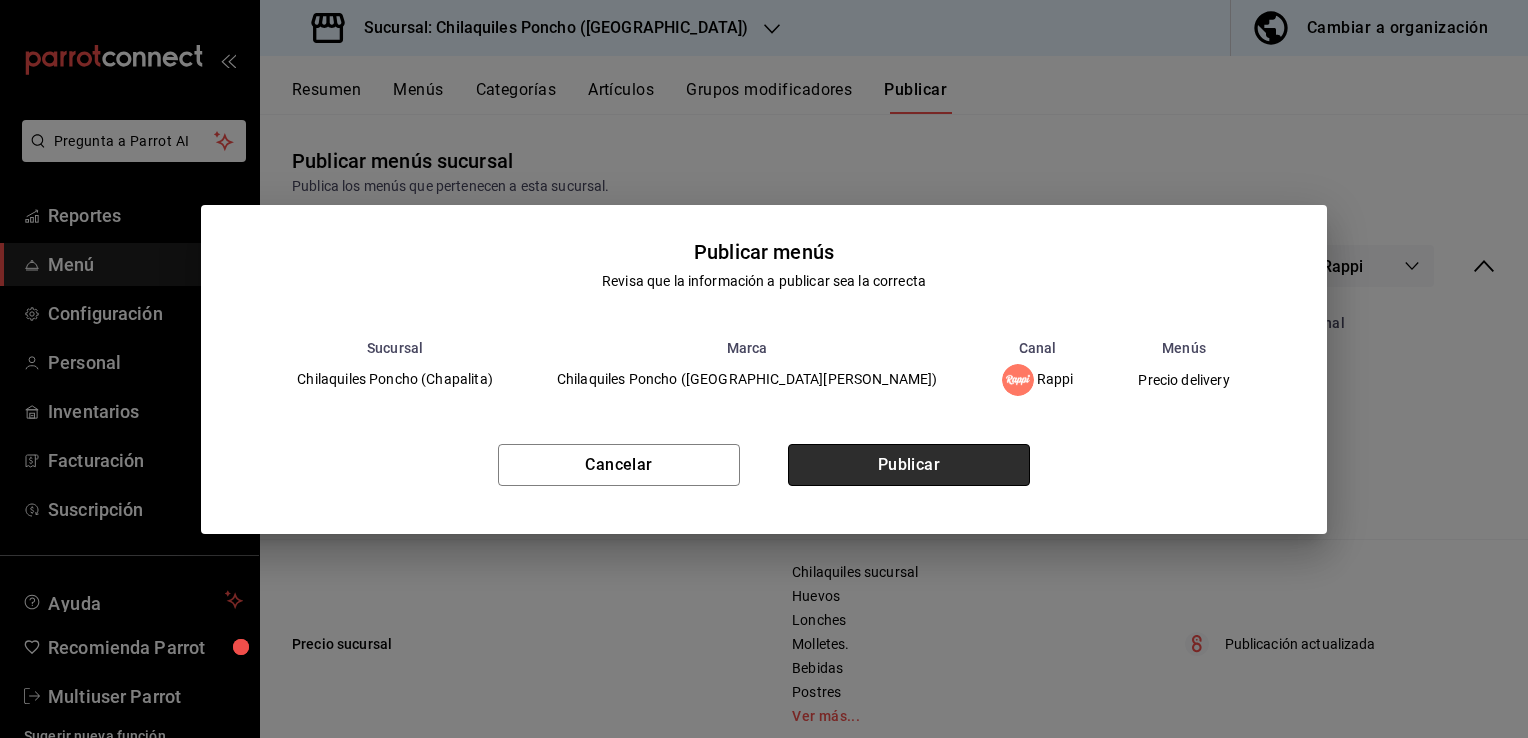 click on "Publicar" at bounding box center [909, 465] 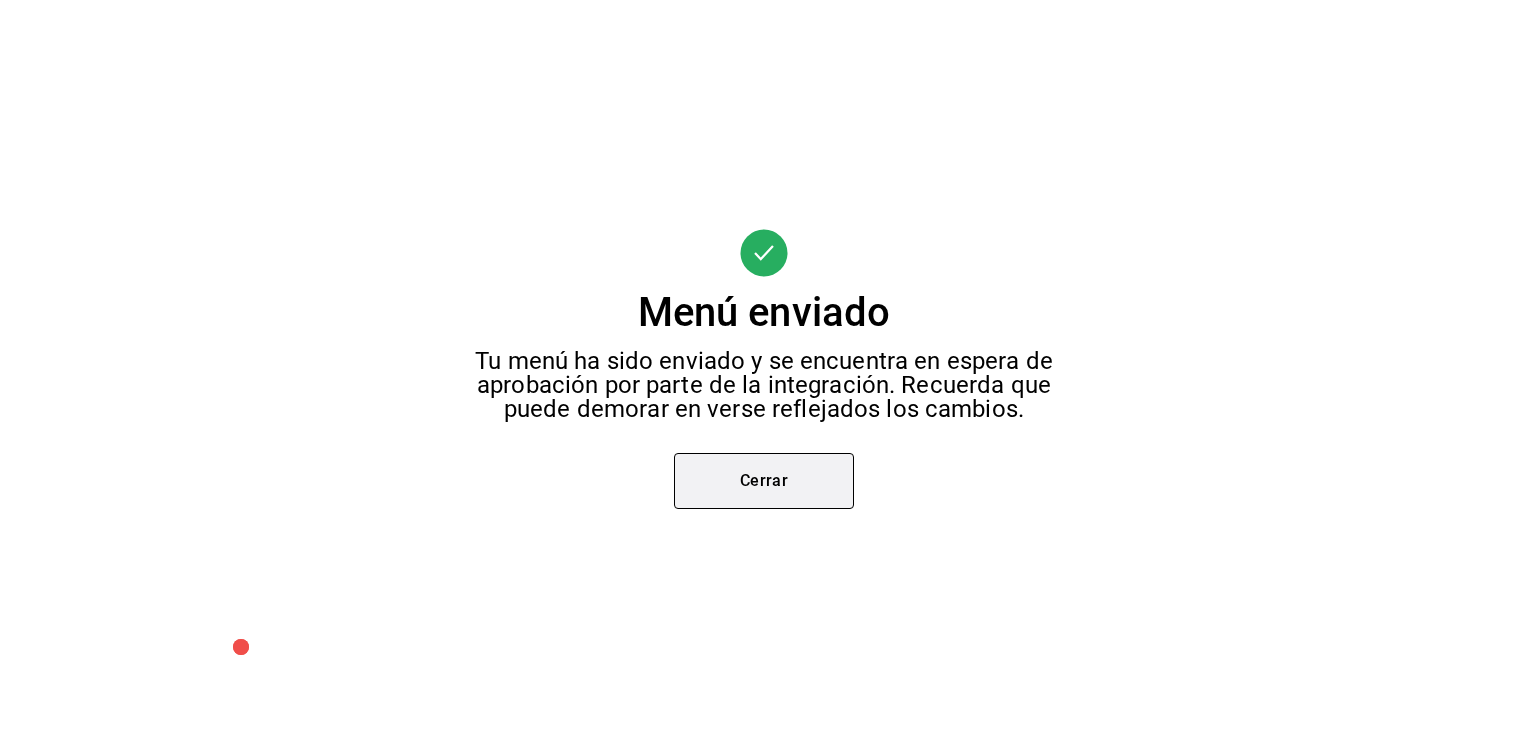 click on "Cerrar" at bounding box center [764, 481] 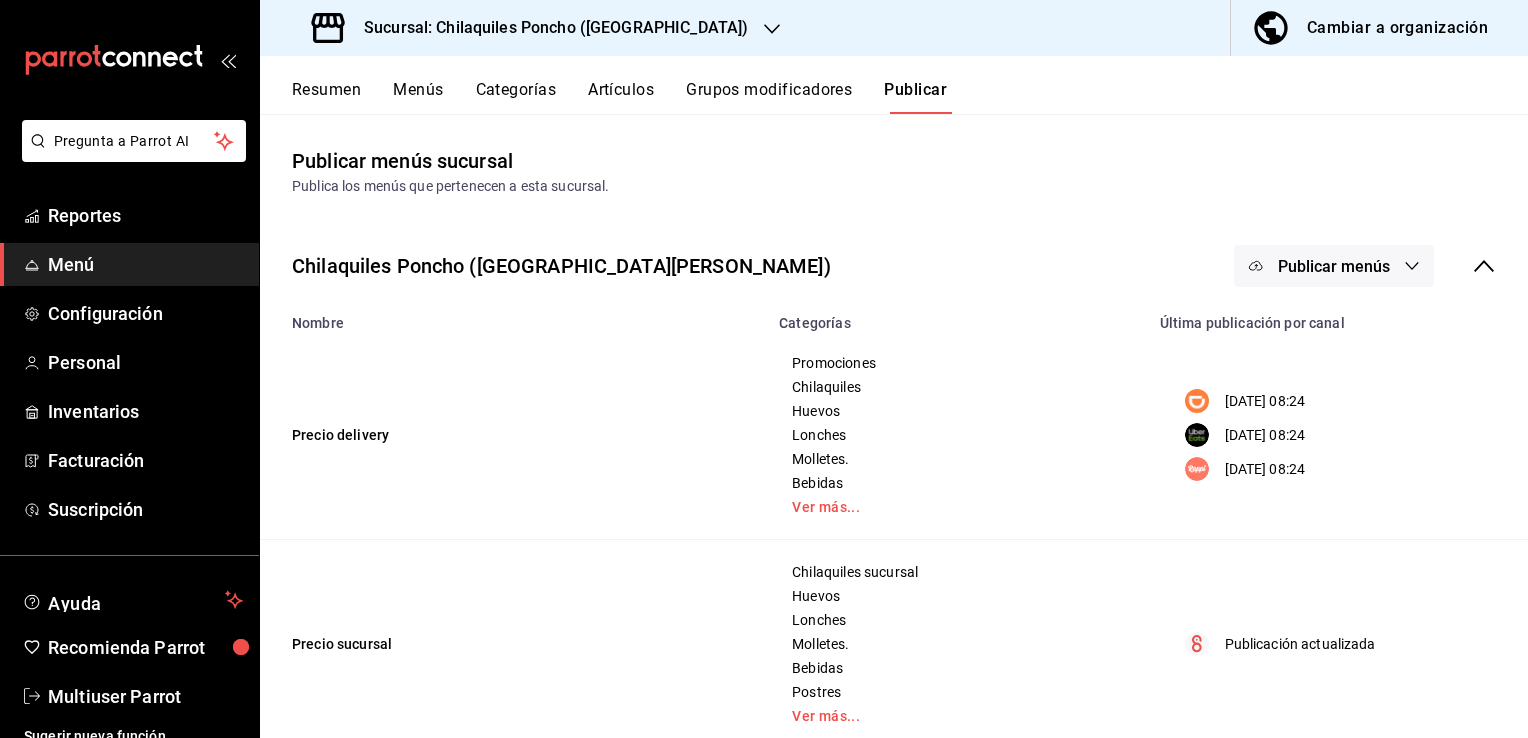 click on "Sucursal: Chilaquiles Poncho ([GEOGRAPHIC_DATA])" at bounding box center (532, 28) 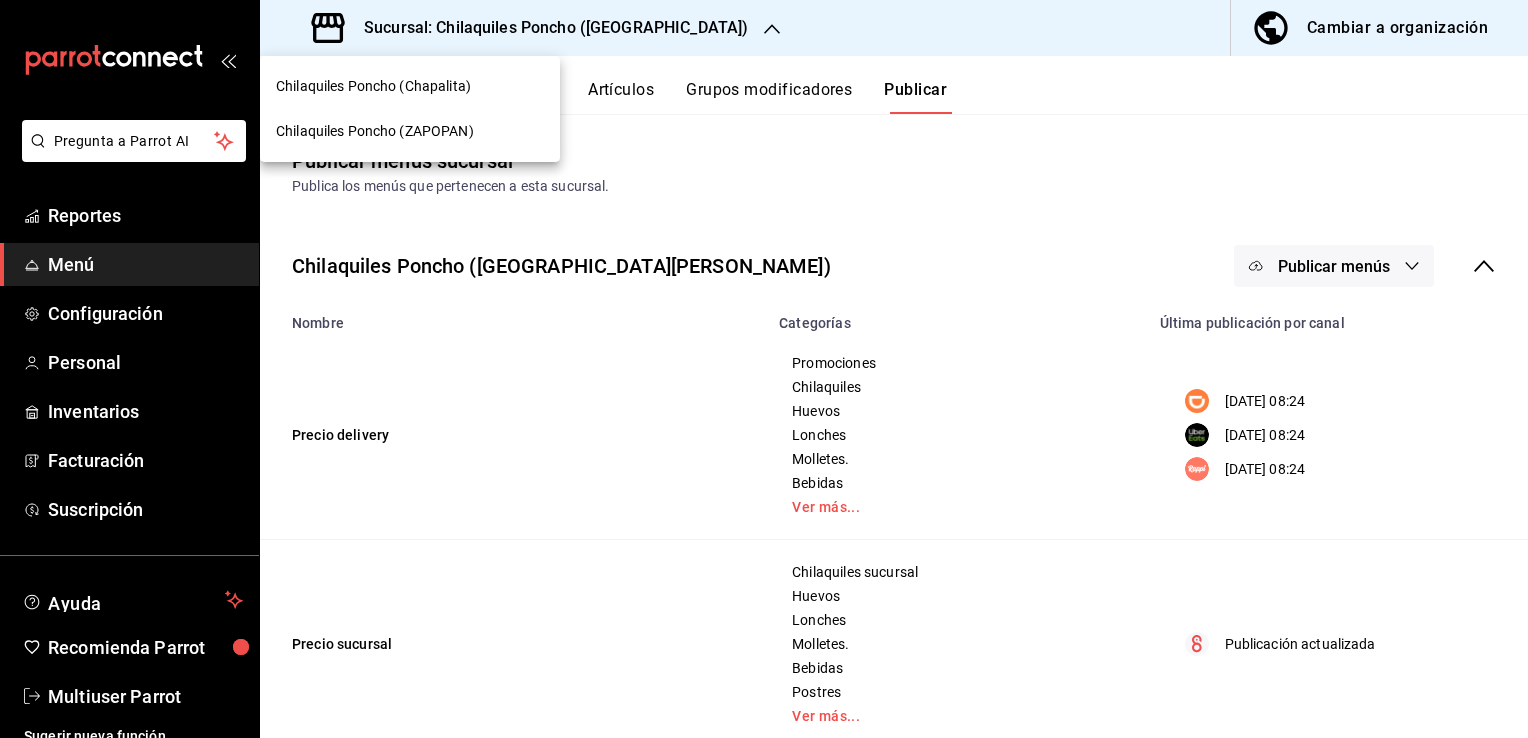 click on "Chilaquiles Poncho (ZAPOPAN)" at bounding box center [375, 131] 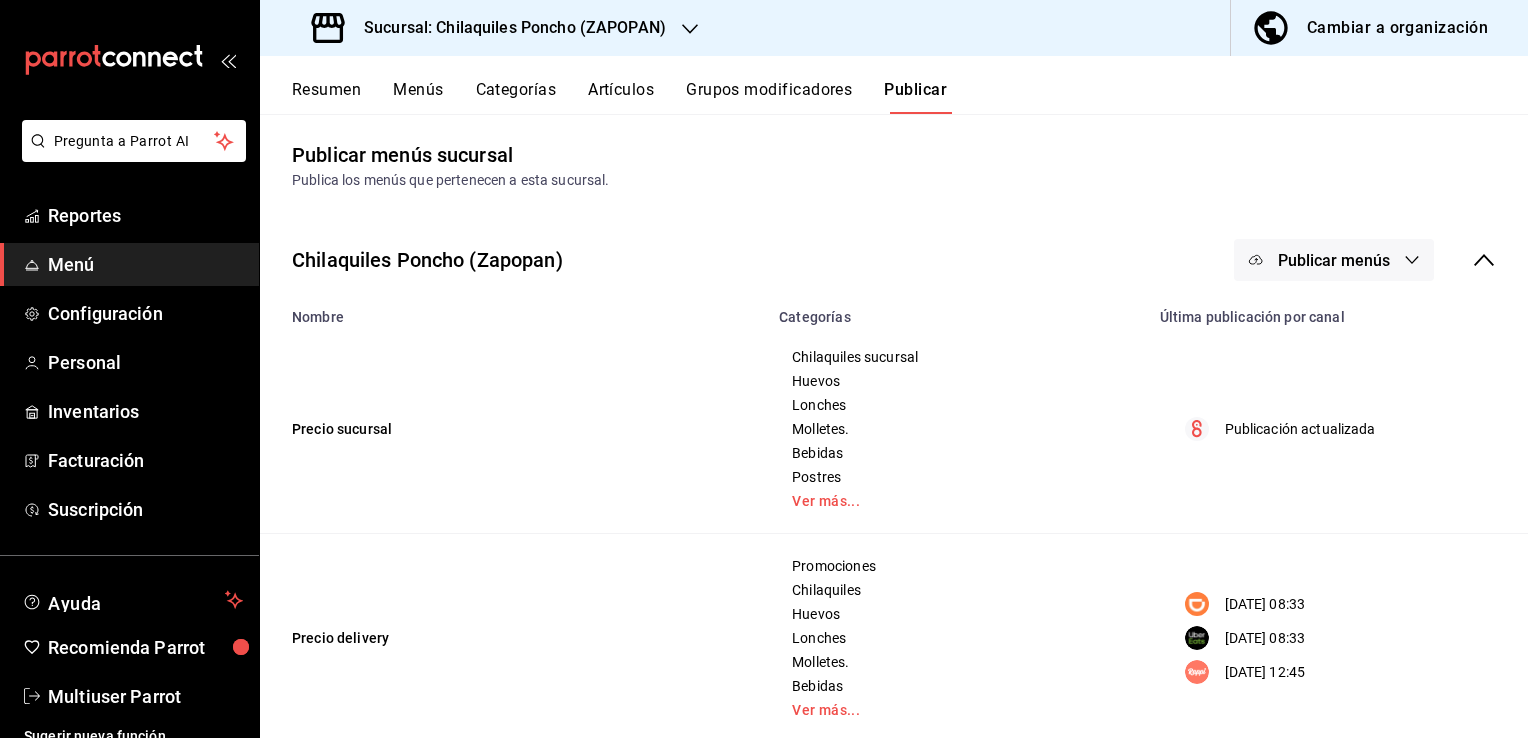 scroll, scrollTop: 0, scrollLeft: 0, axis: both 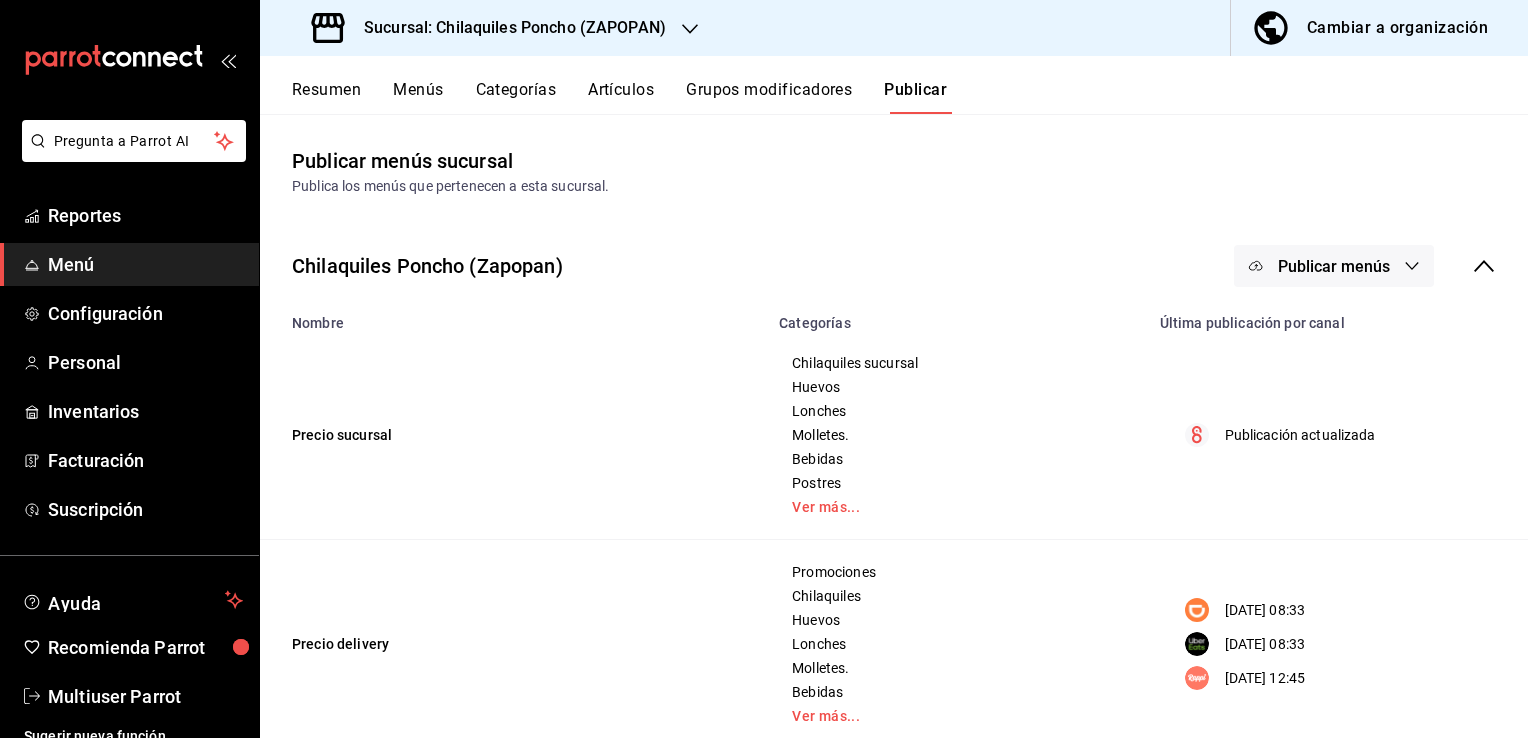 click on "Resumen" at bounding box center (326, 97) 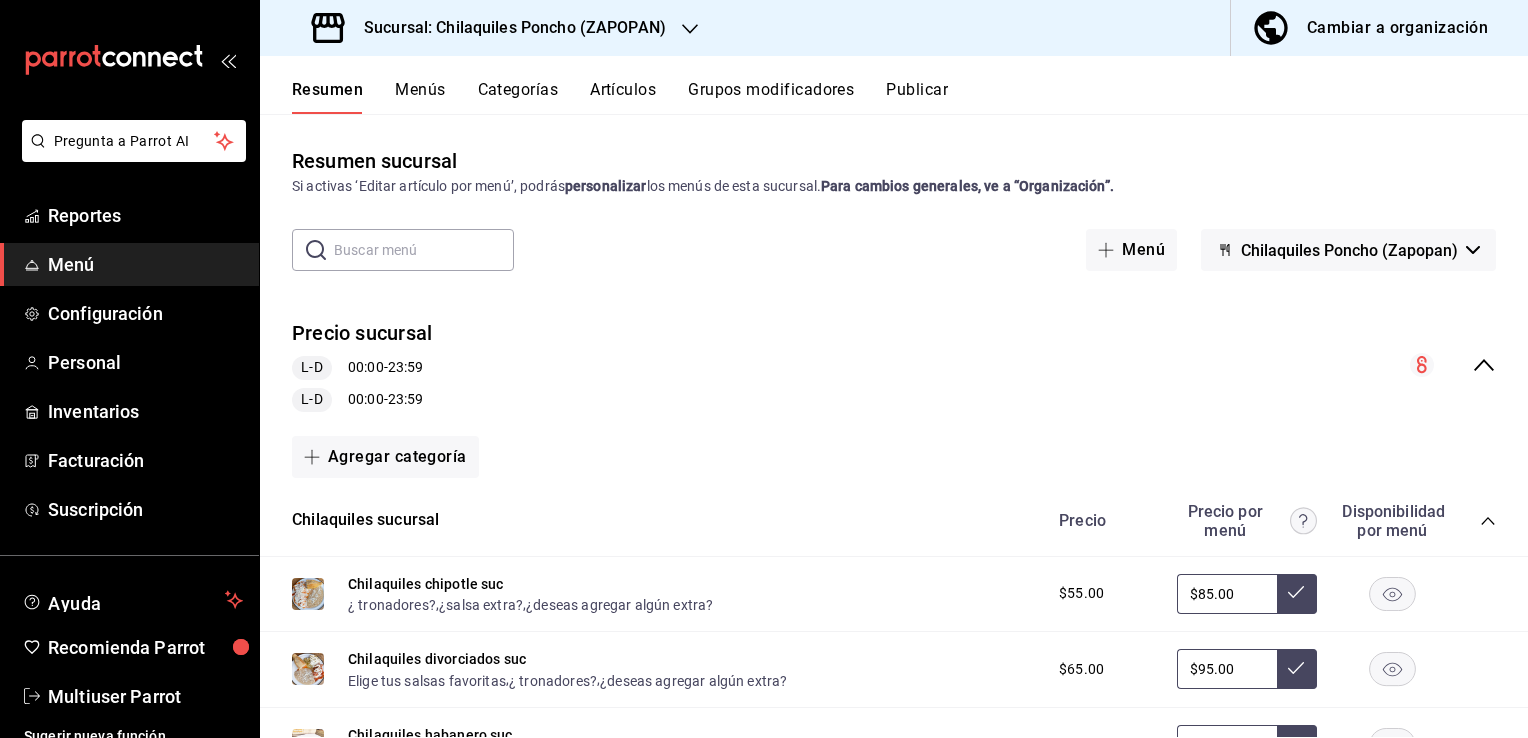 click 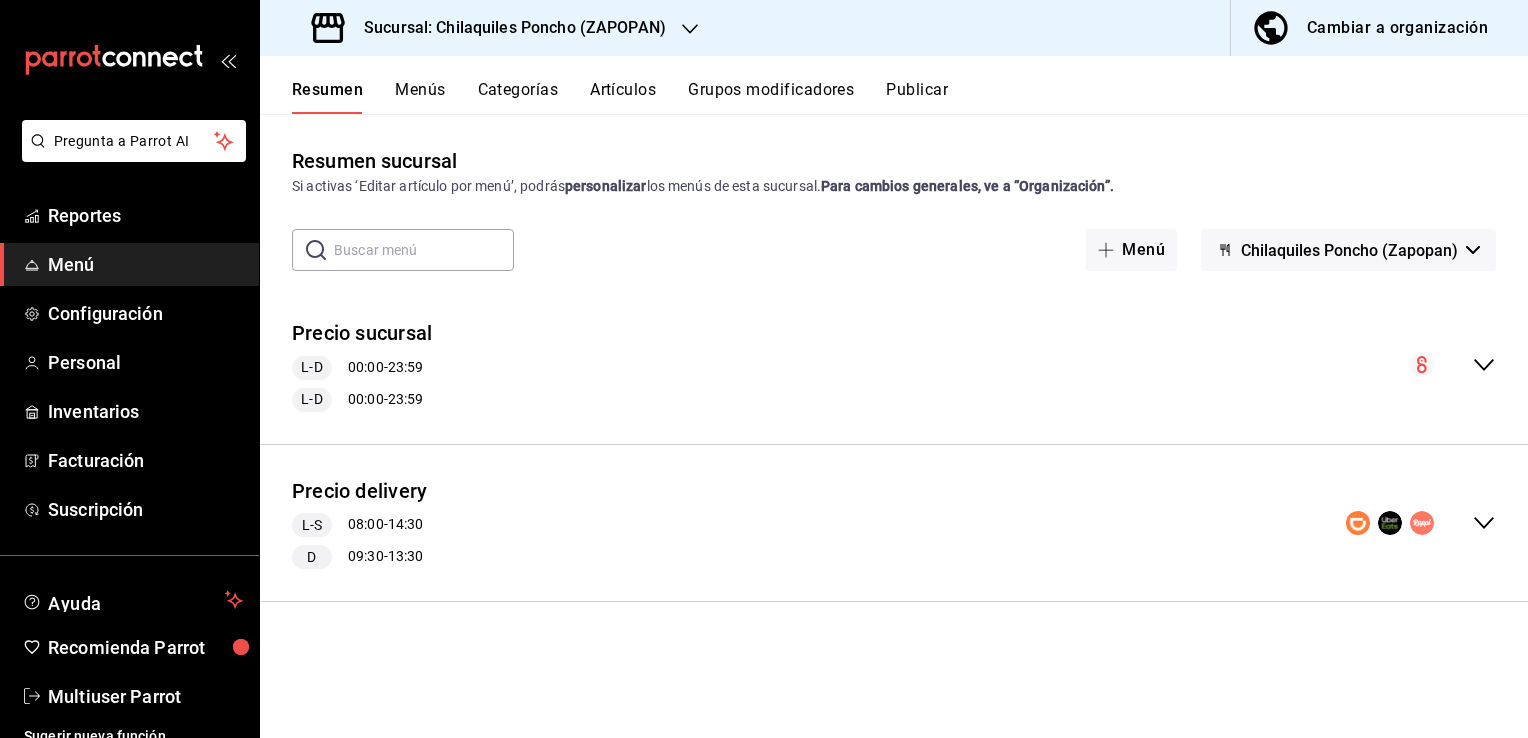 click on "Precio delivery L-S 08:00  -  14:30 D 09:30  -  13:30" at bounding box center (894, 523) 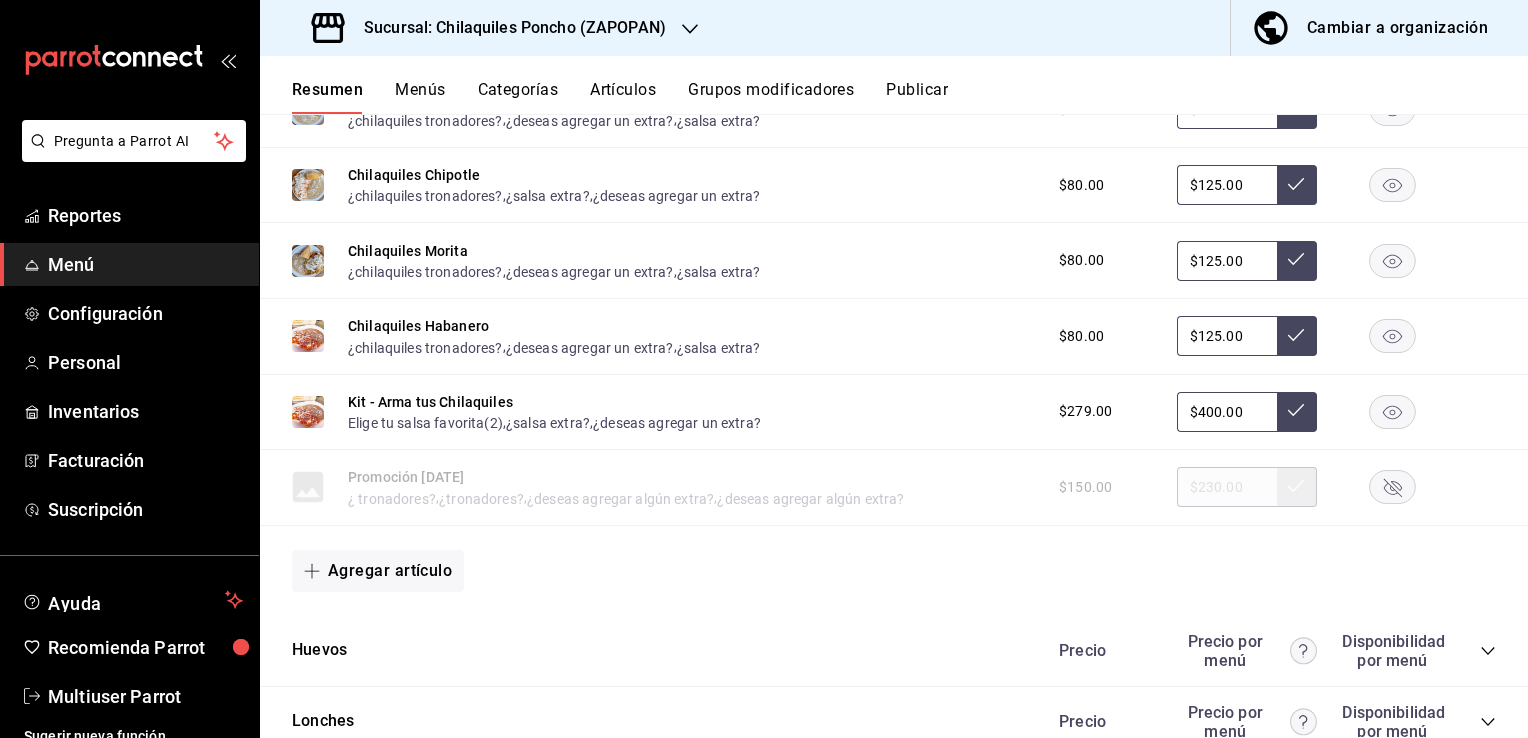 scroll, scrollTop: 1474, scrollLeft: 0, axis: vertical 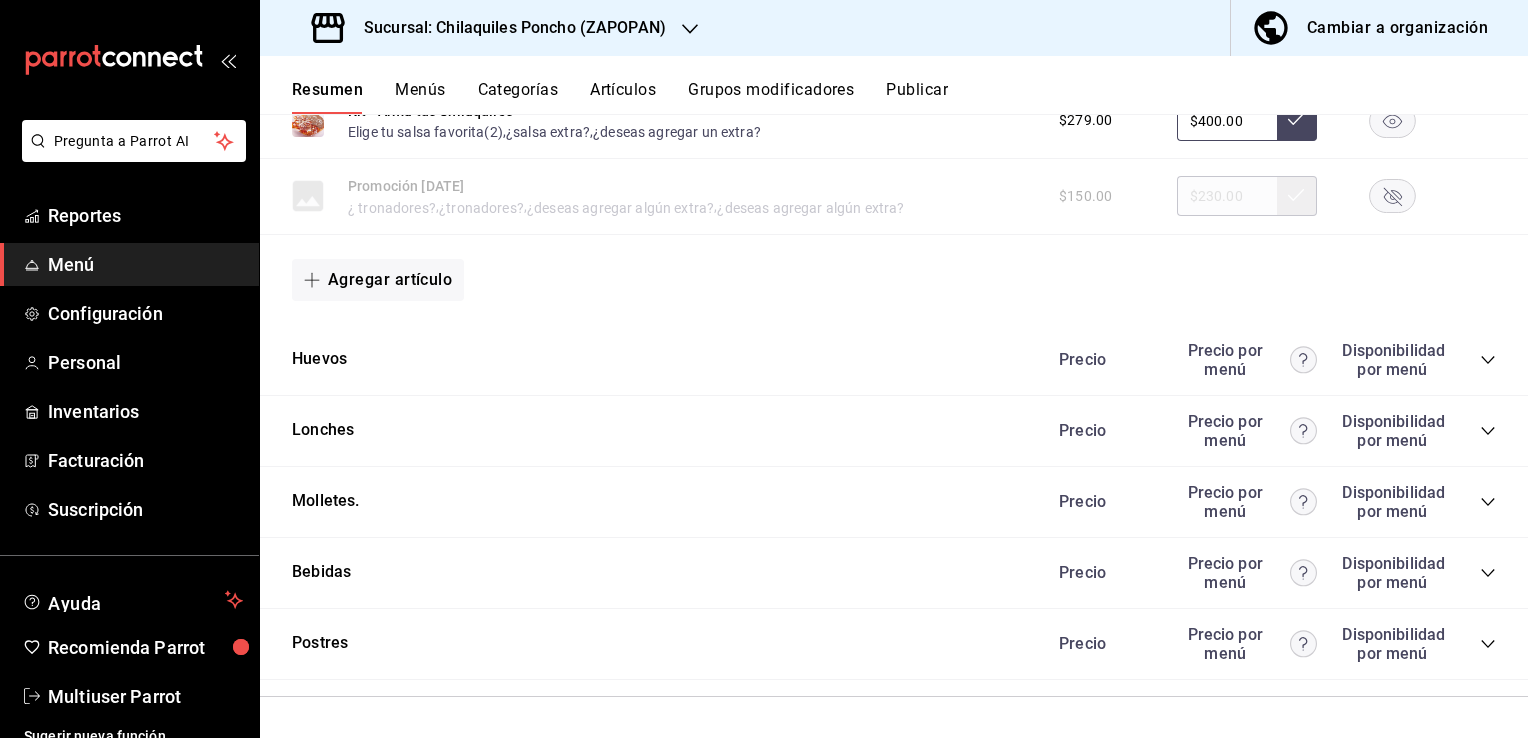 click on "Precio Precio por menú   Disponibilidad por menú" at bounding box center [1267, 431] 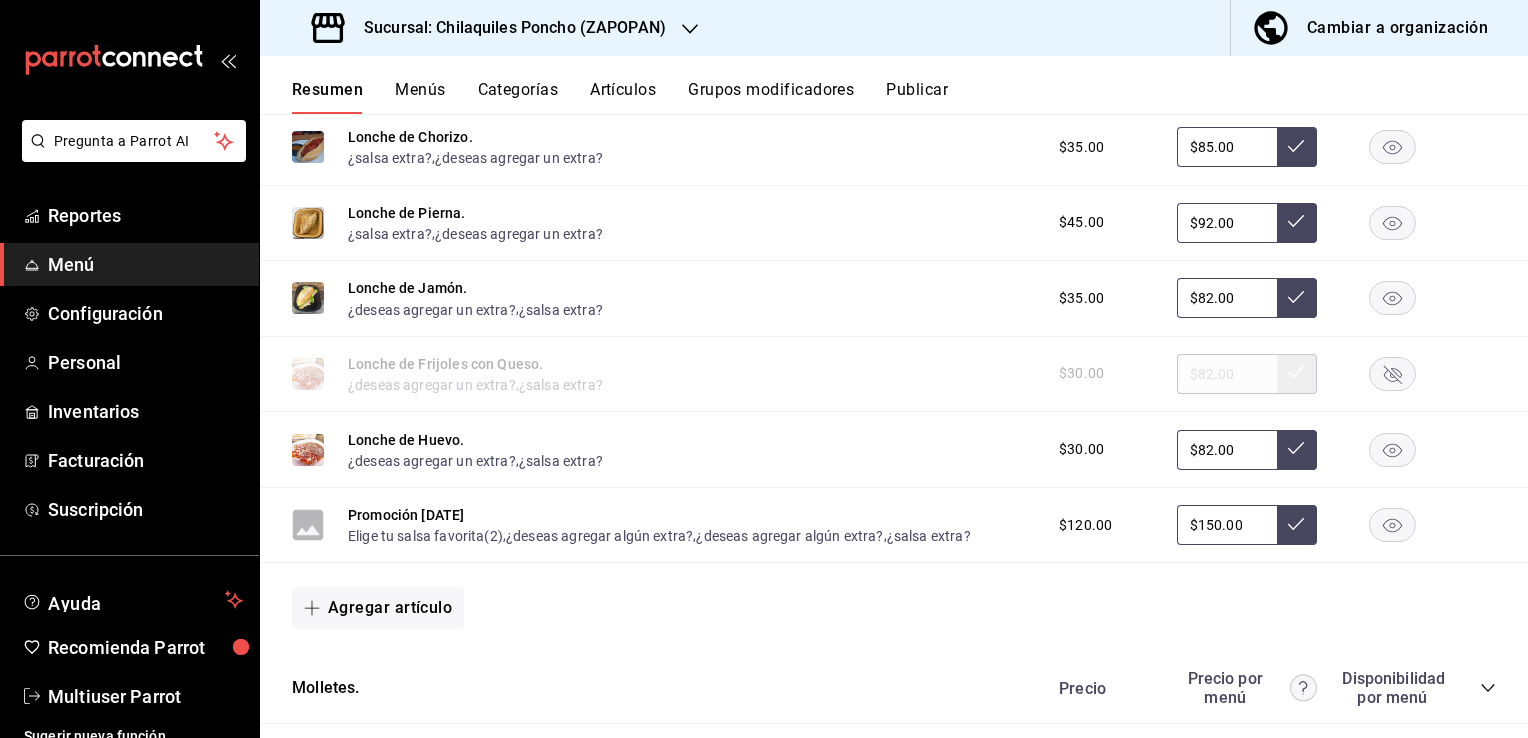 scroll, scrollTop: 1976, scrollLeft: 0, axis: vertical 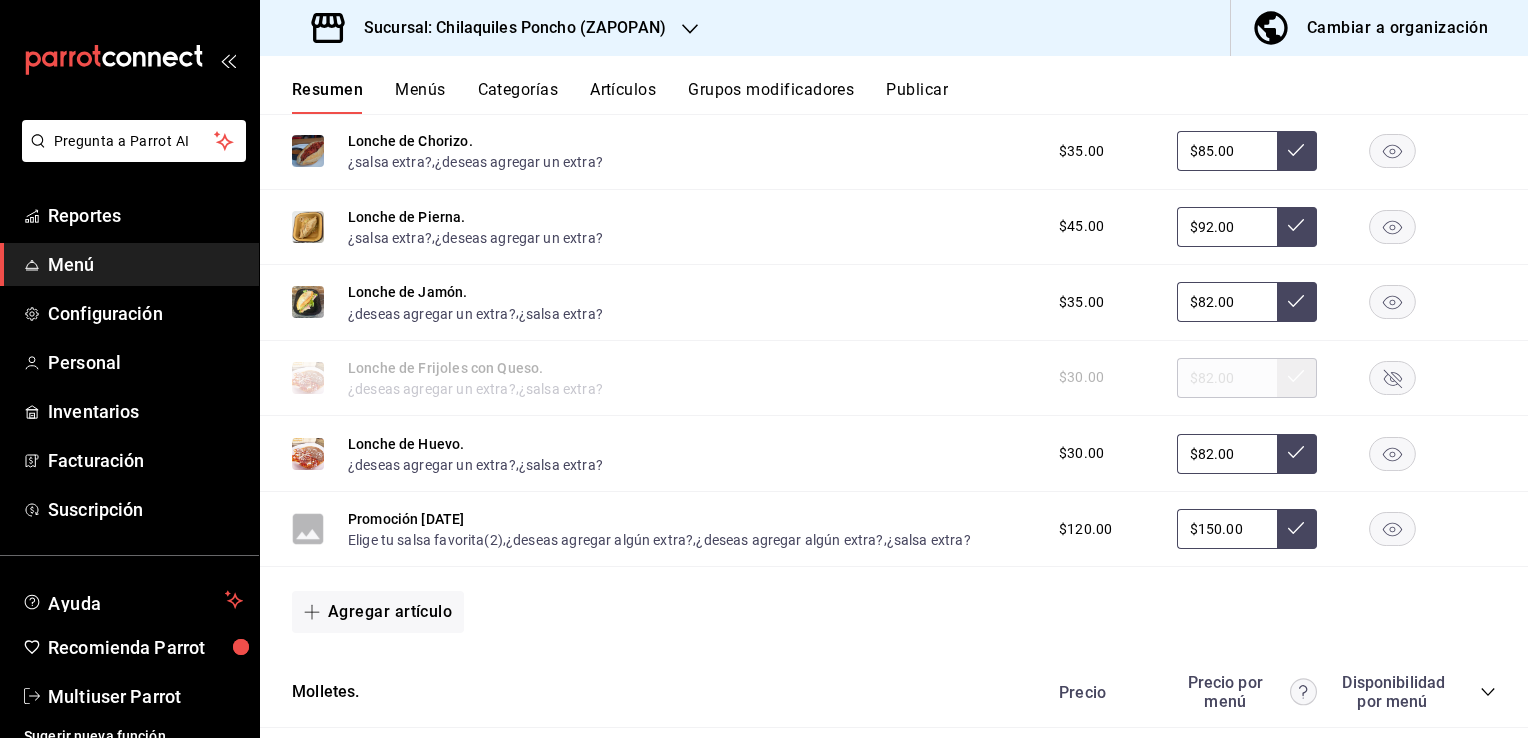 click 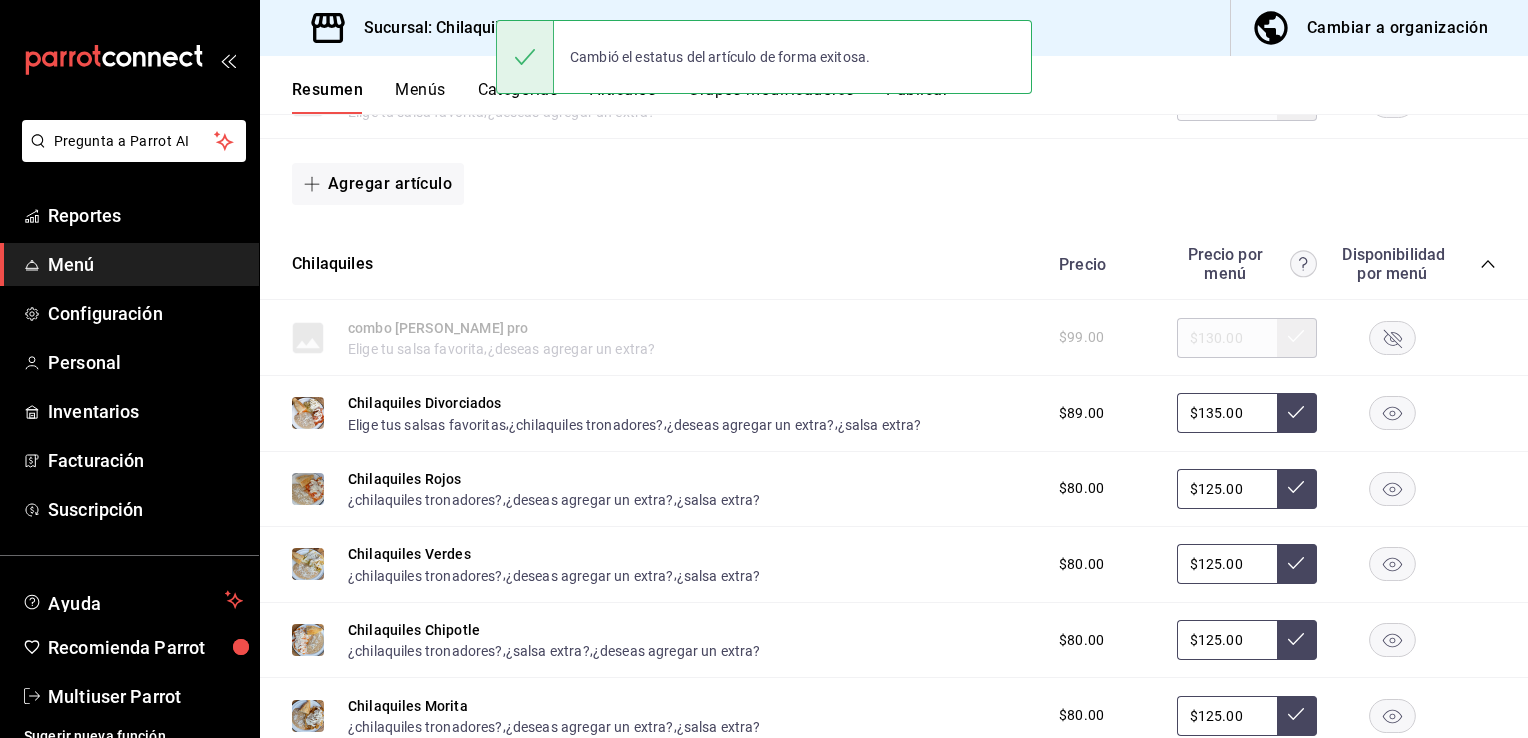 scroll, scrollTop: 0, scrollLeft: 0, axis: both 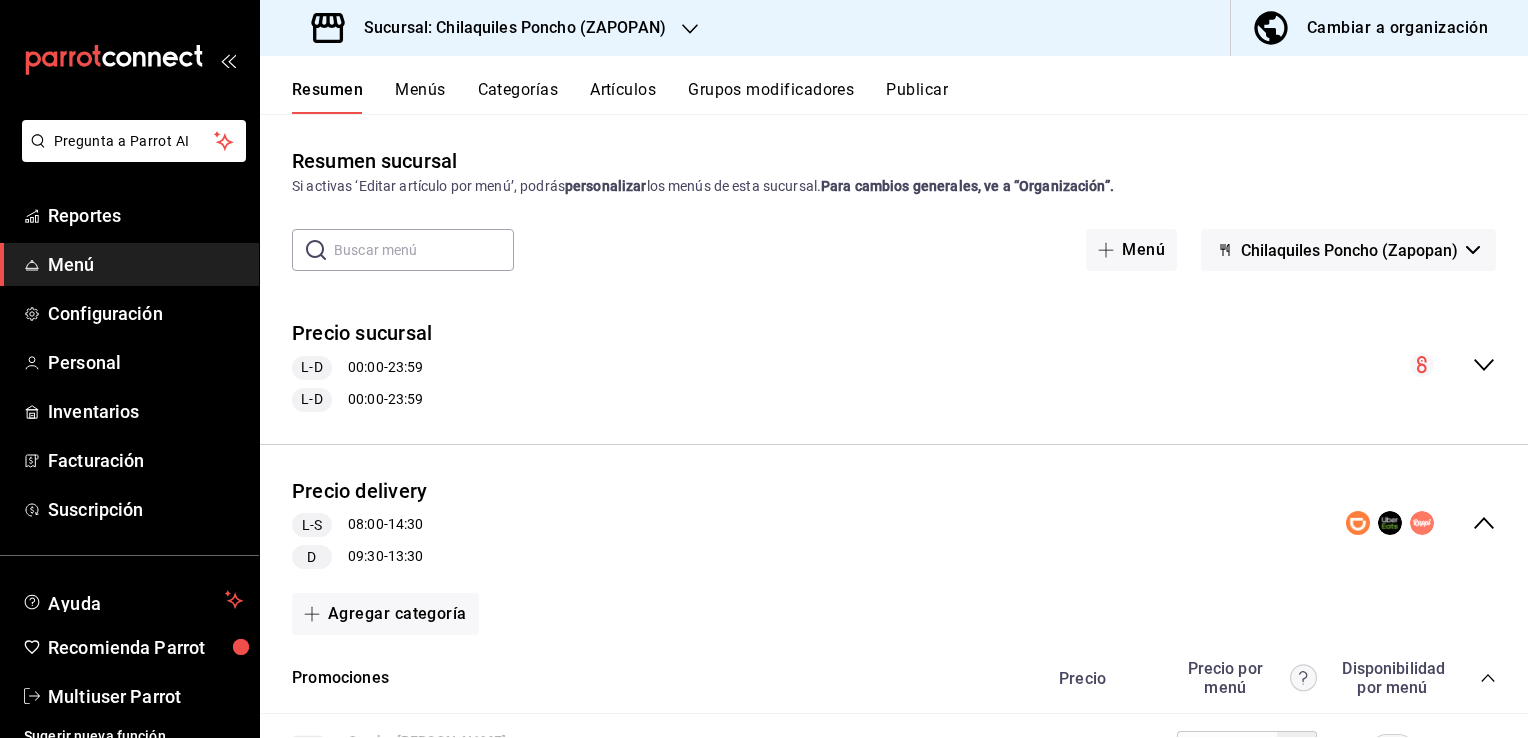 click on "Publicar" at bounding box center (917, 97) 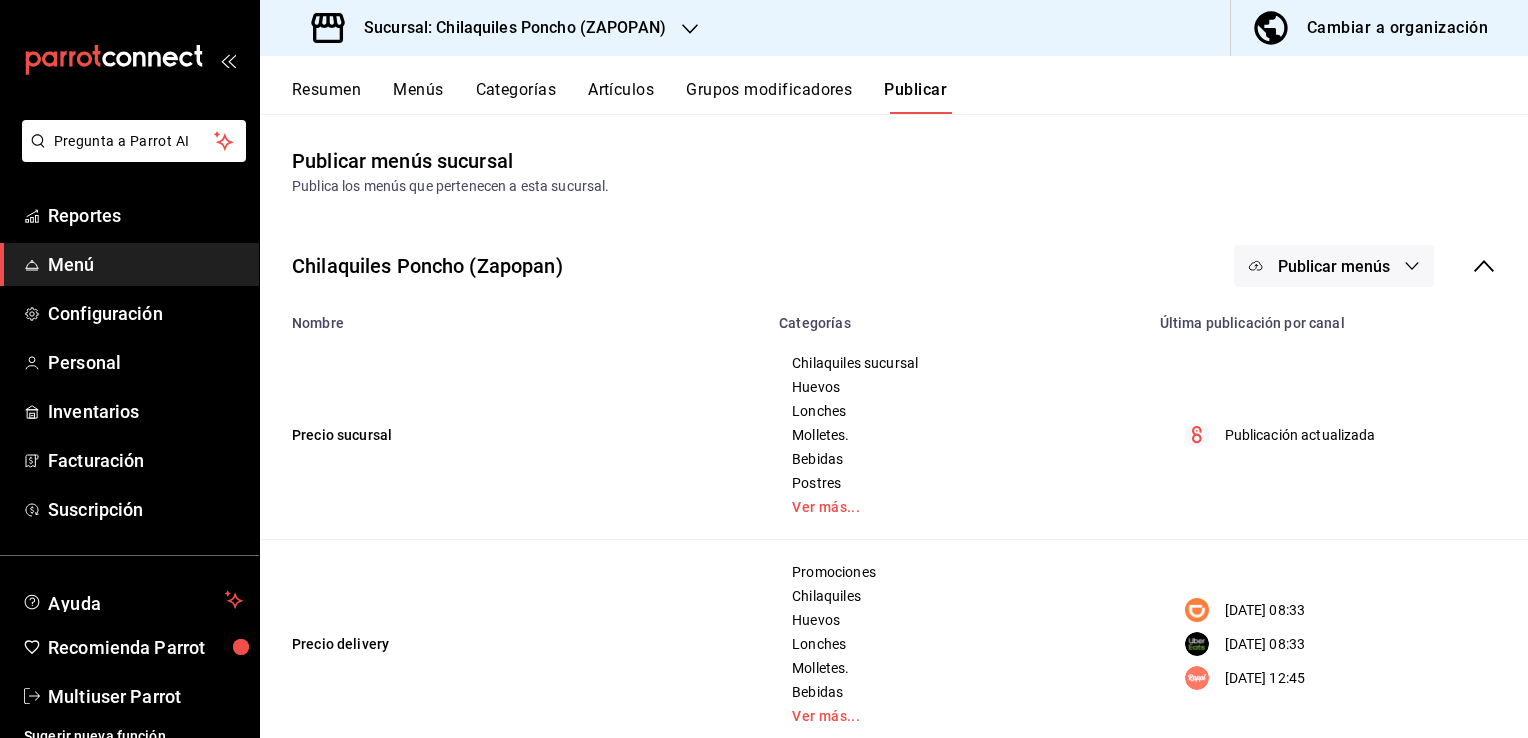 click on "Publicar menús" at bounding box center [1334, 266] 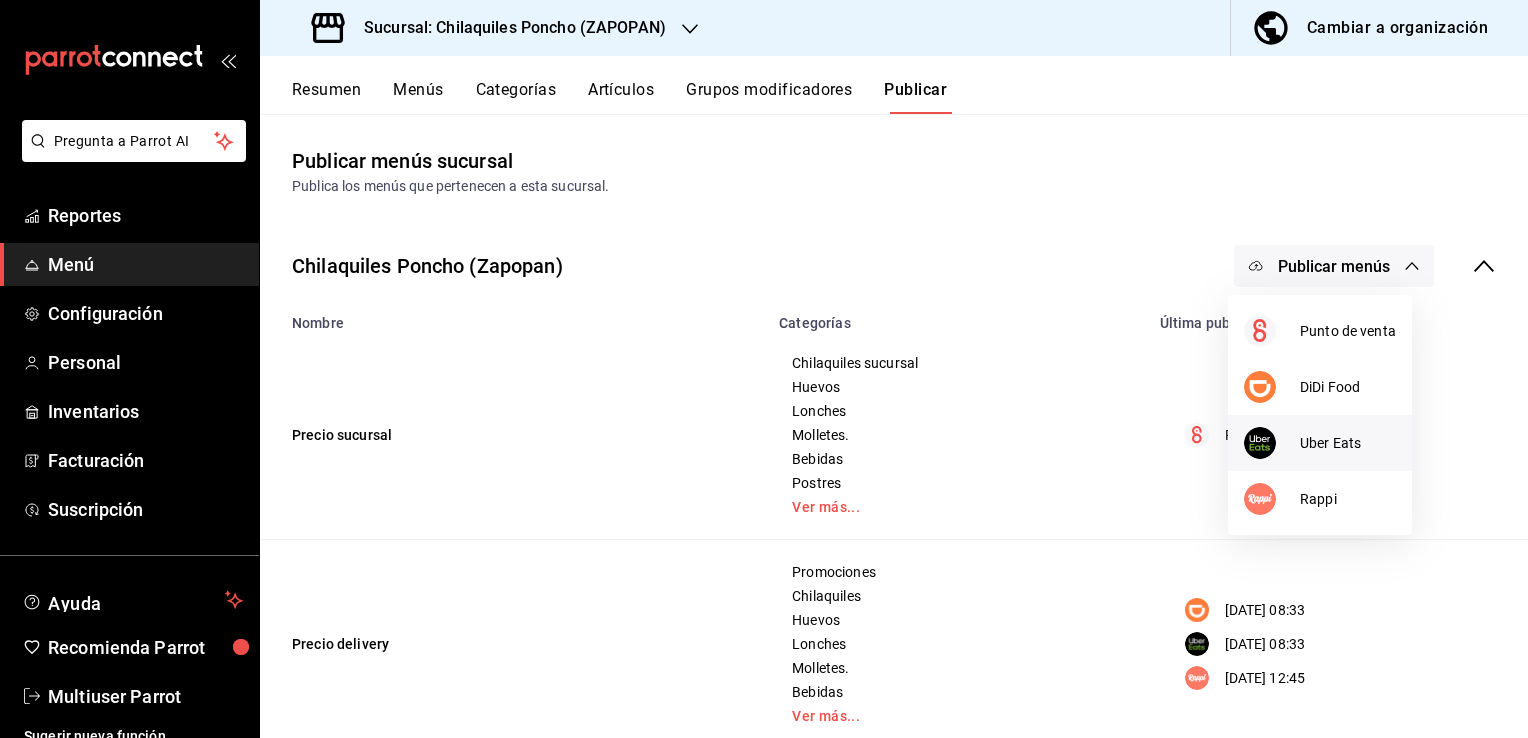 click on "Uber Eats" at bounding box center (1348, 443) 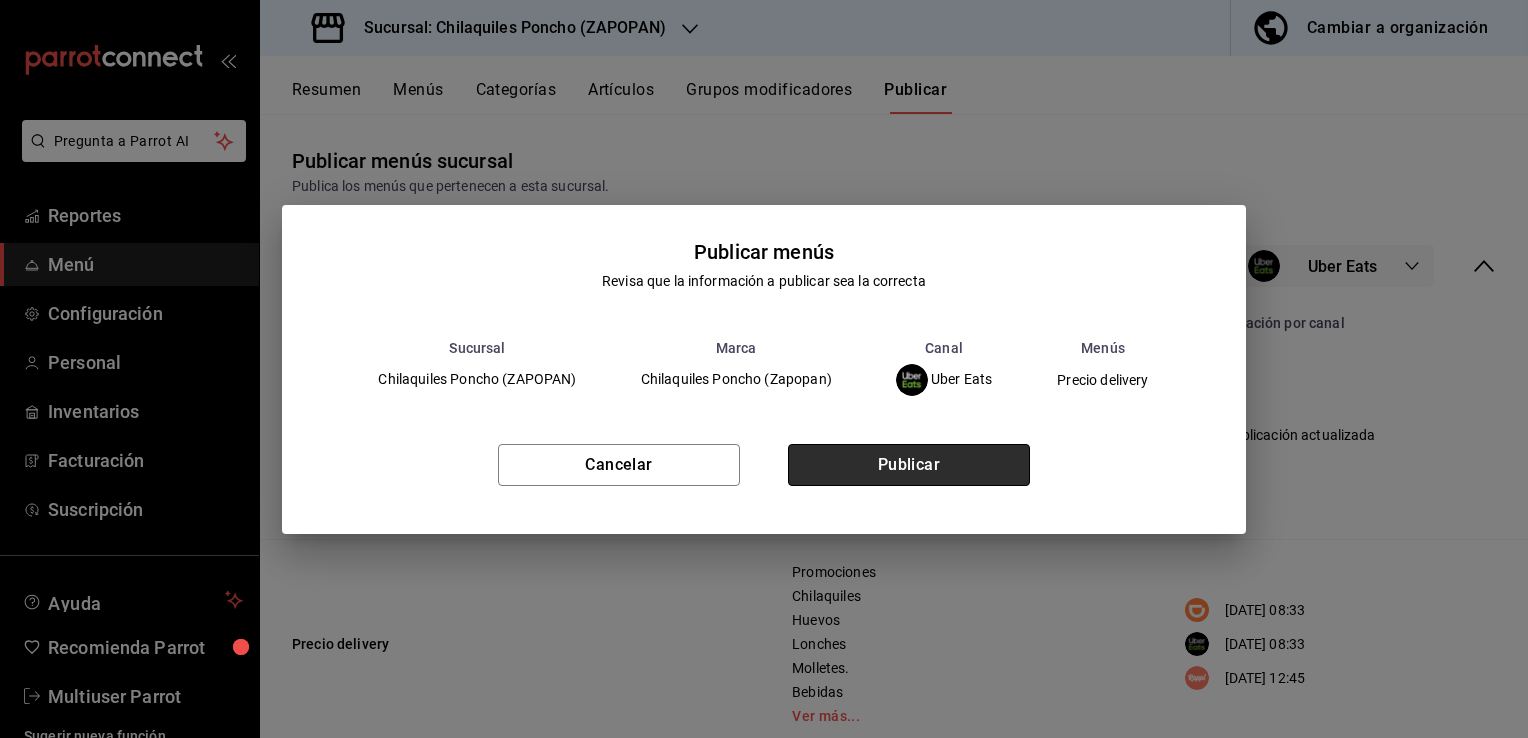 click on "Publicar" at bounding box center (909, 465) 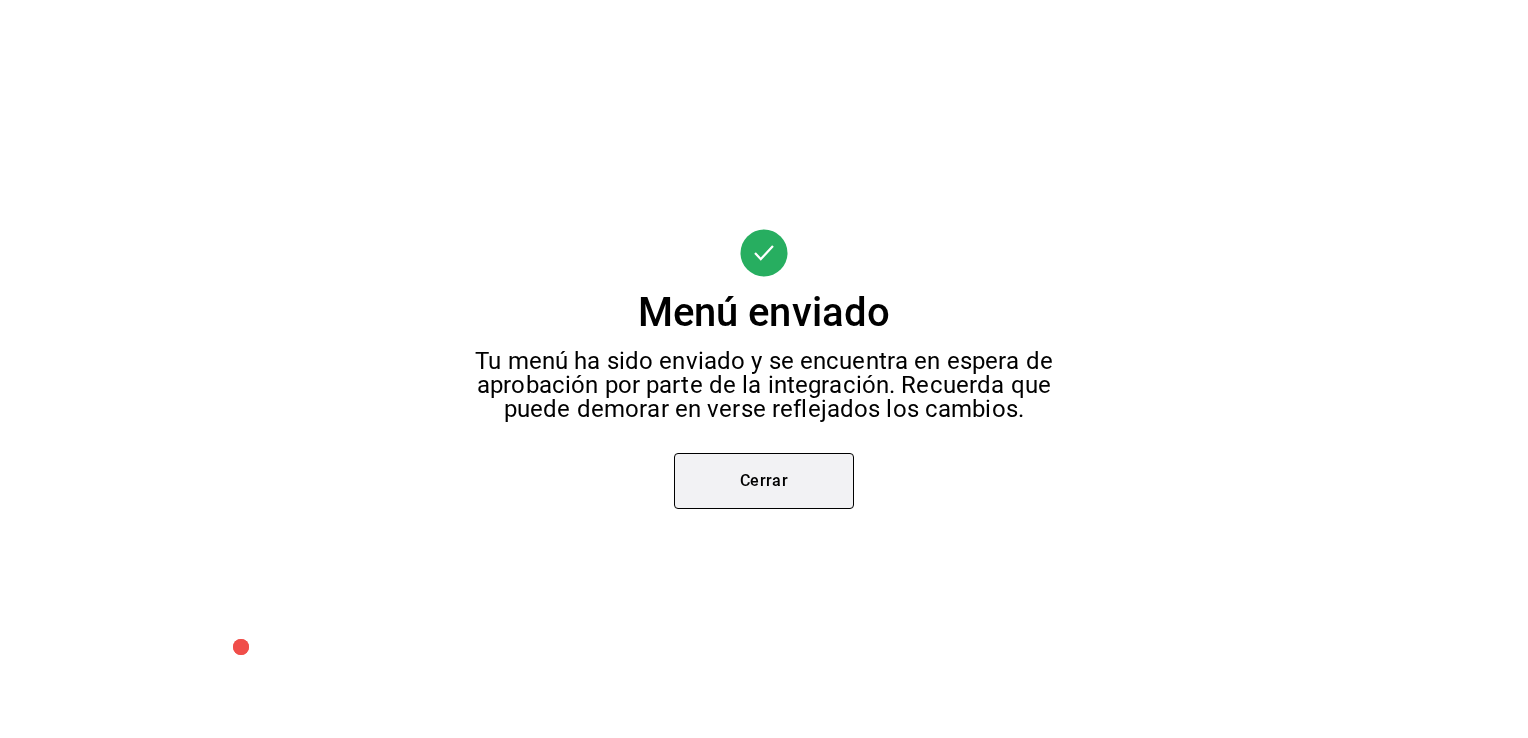 click on "Cerrar" at bounding box center [764, 481] 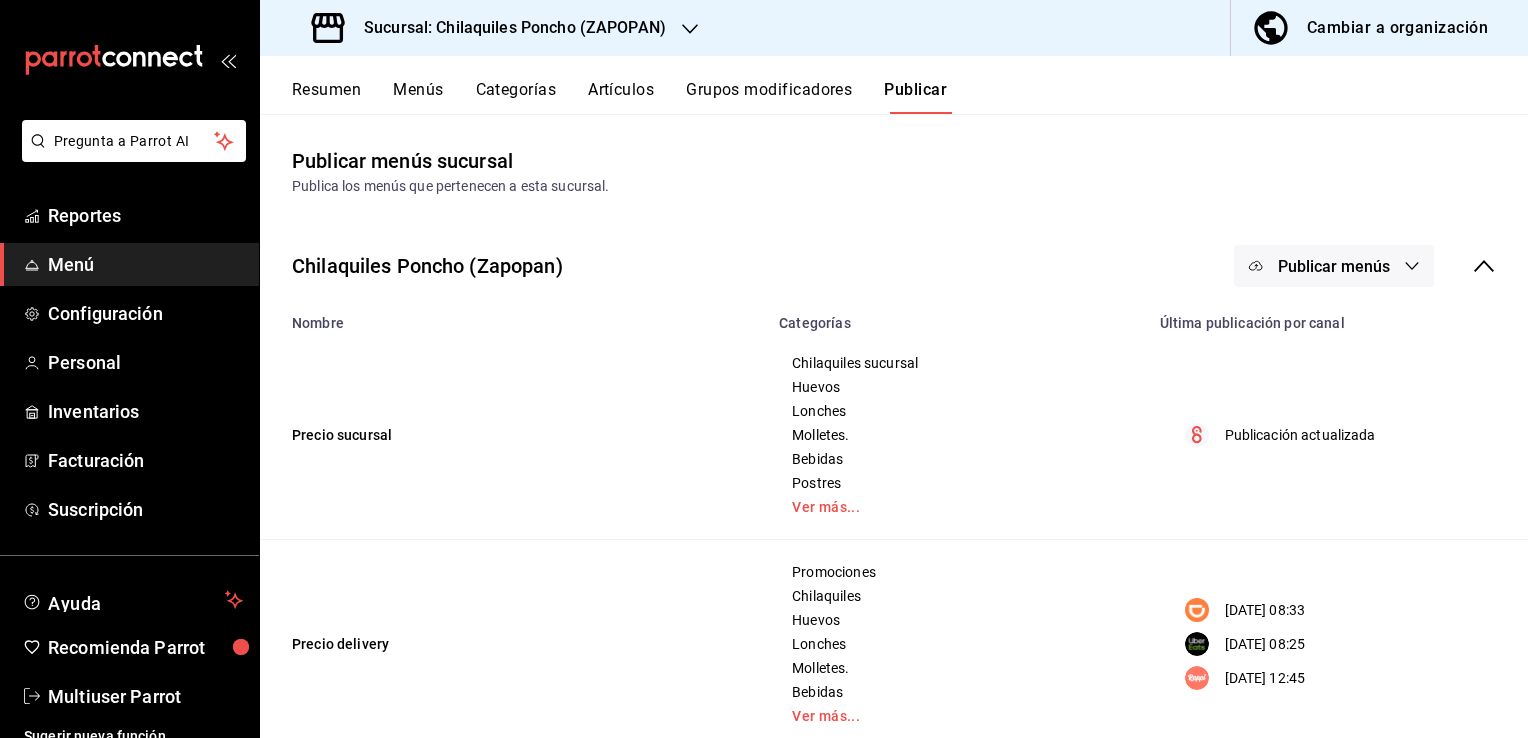 click on "Publicar menús" at bounding box center [1334, 266] 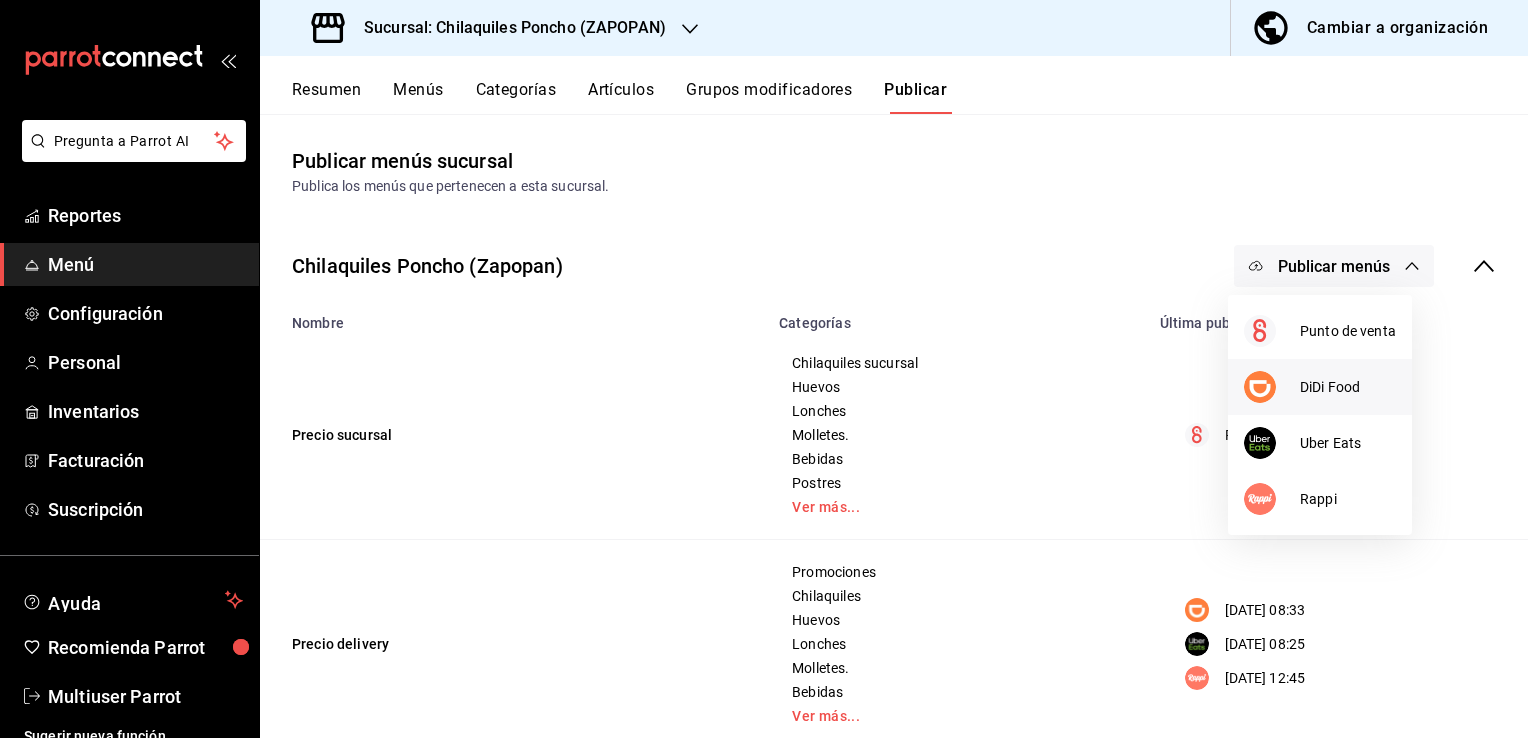 click on "DiDi Food" at bounding box center (1348, 387) 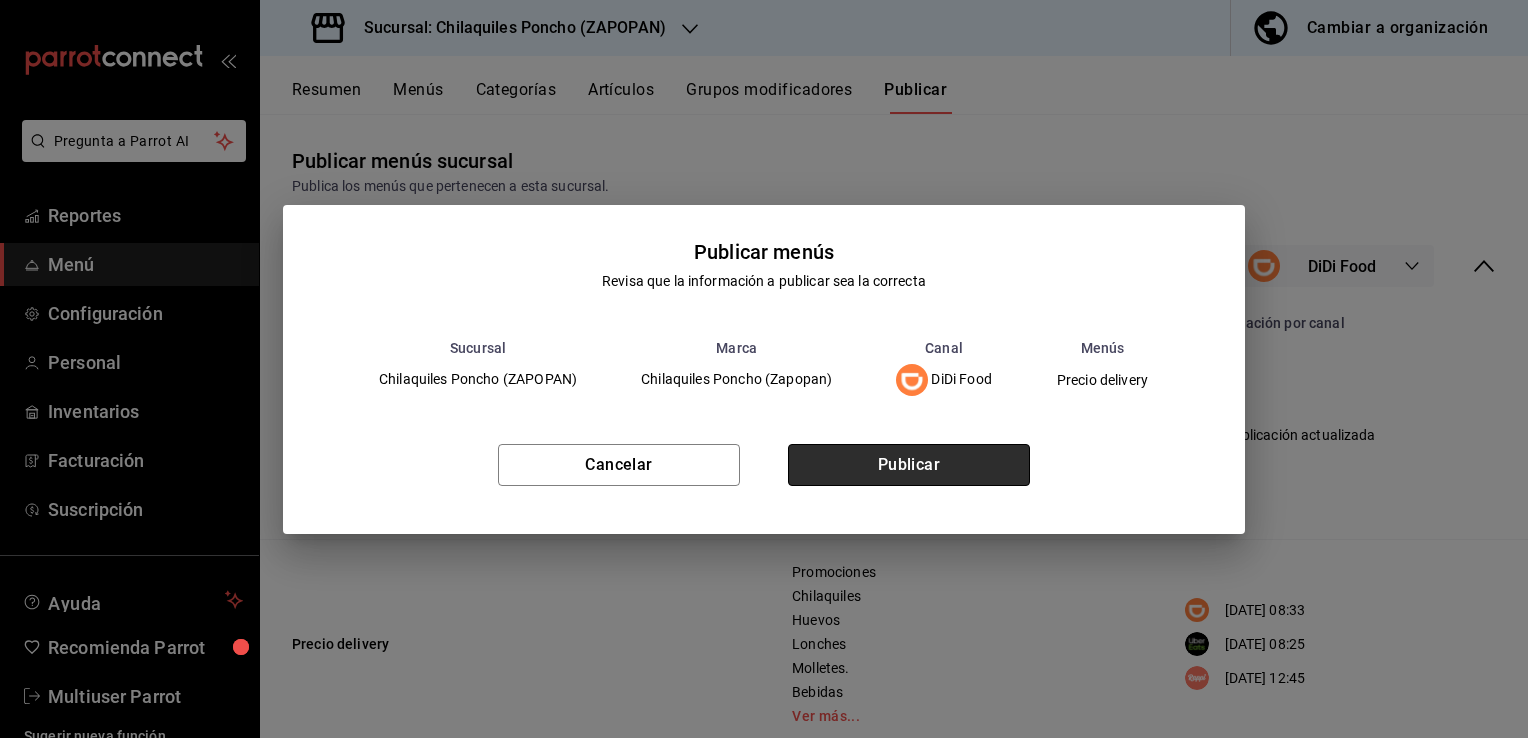 click on "Publicar" at bounding box center (909, 465) 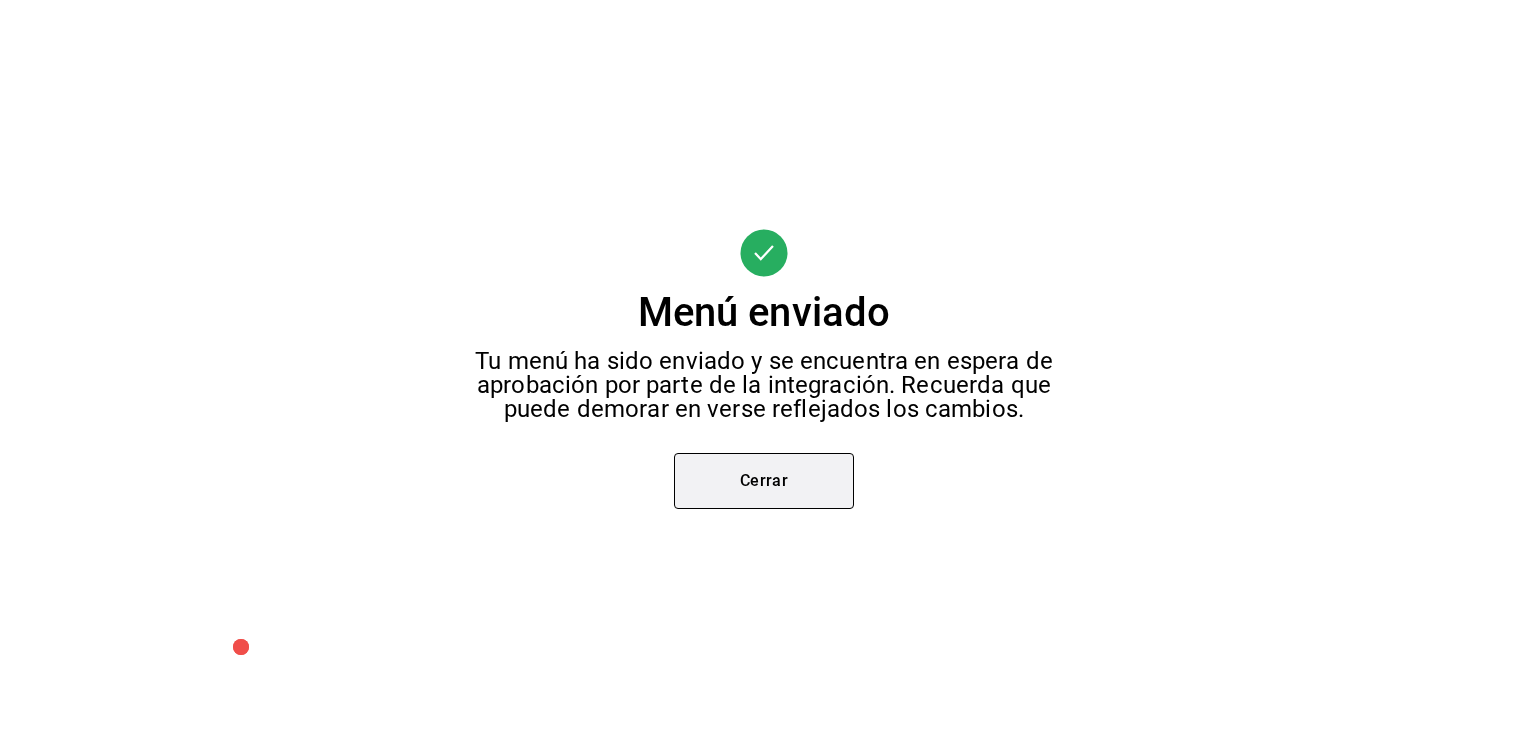 click on "Cerrar" at bounding box center [764, 481] 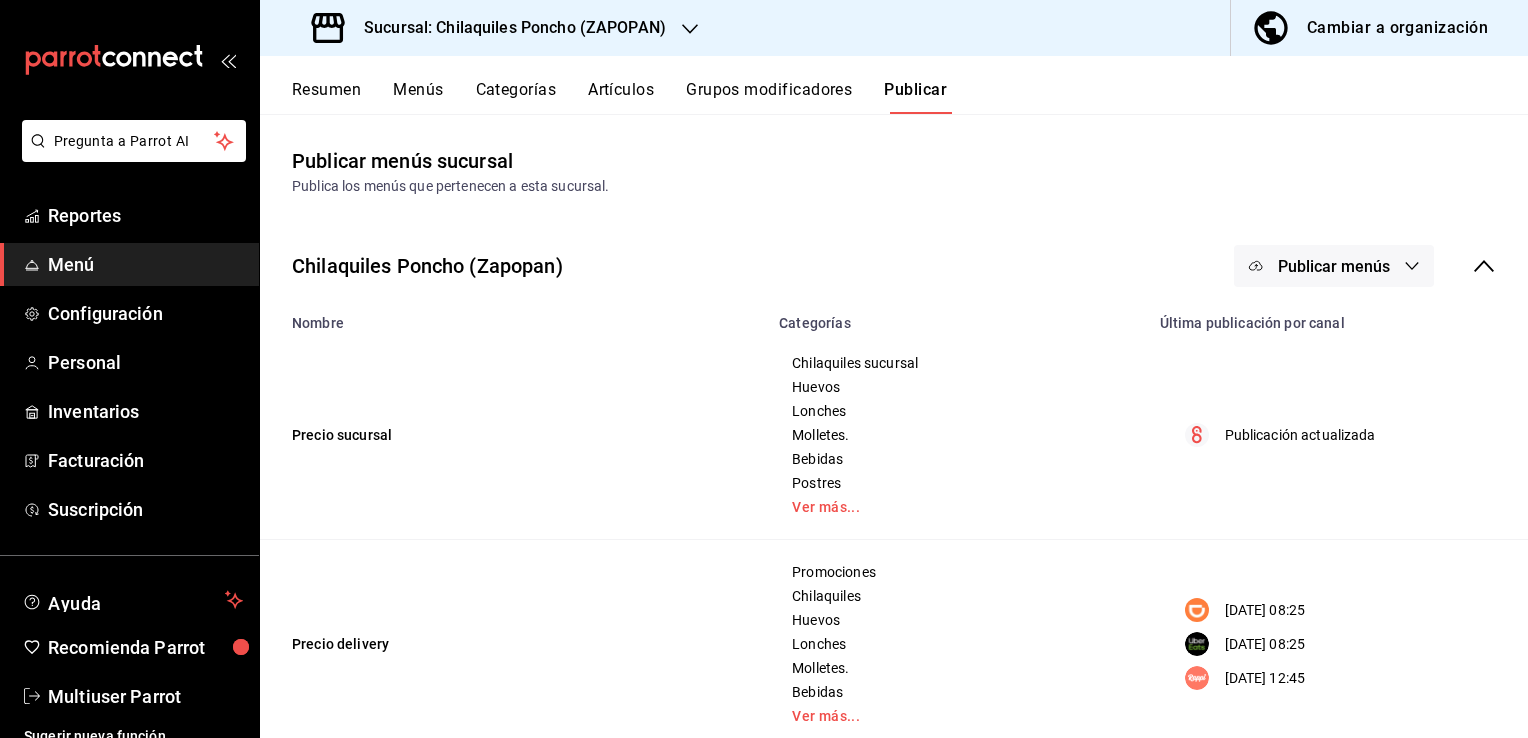 click on "Publicar menús" at bounding box center (1334, 266) 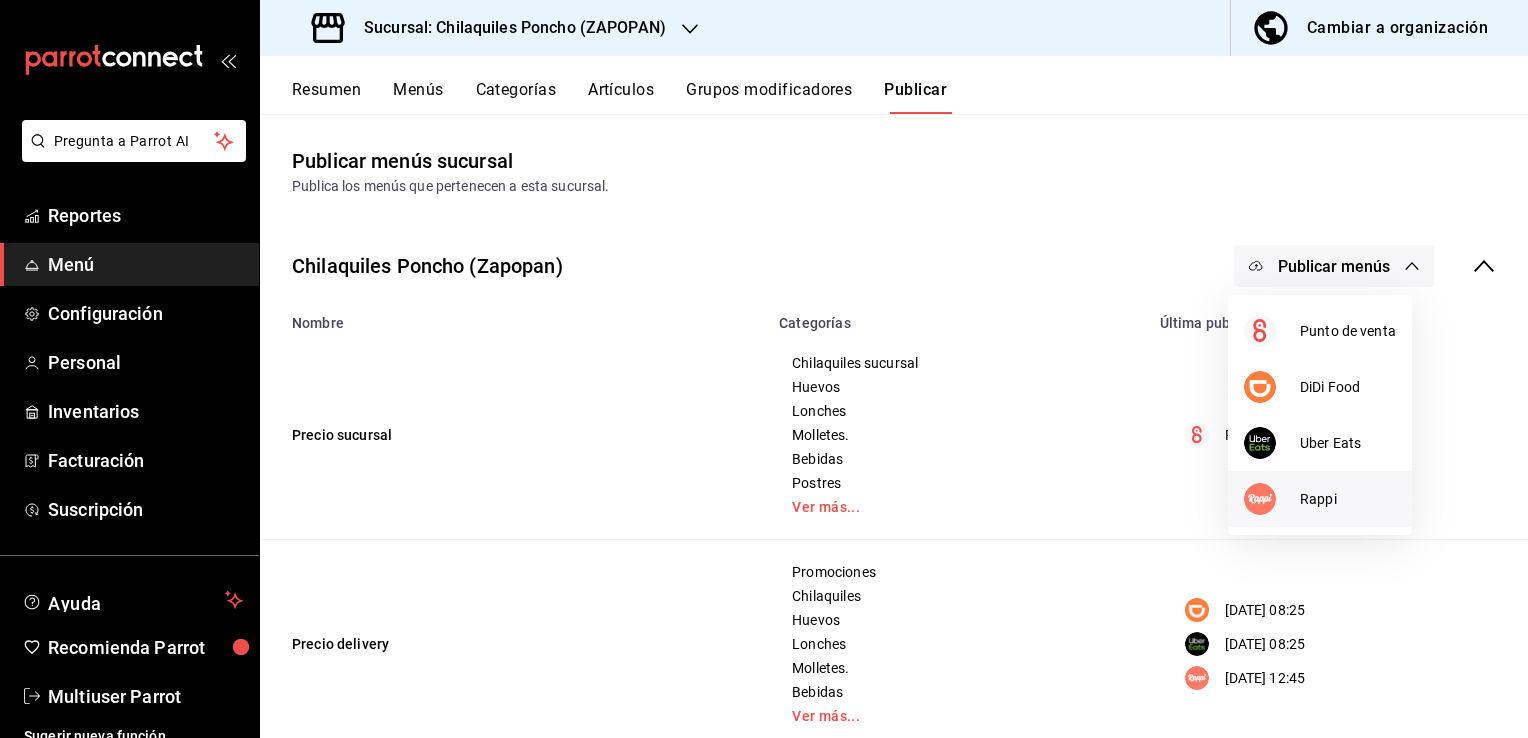 click on "Rappi" at bounding box center (1348, 499) 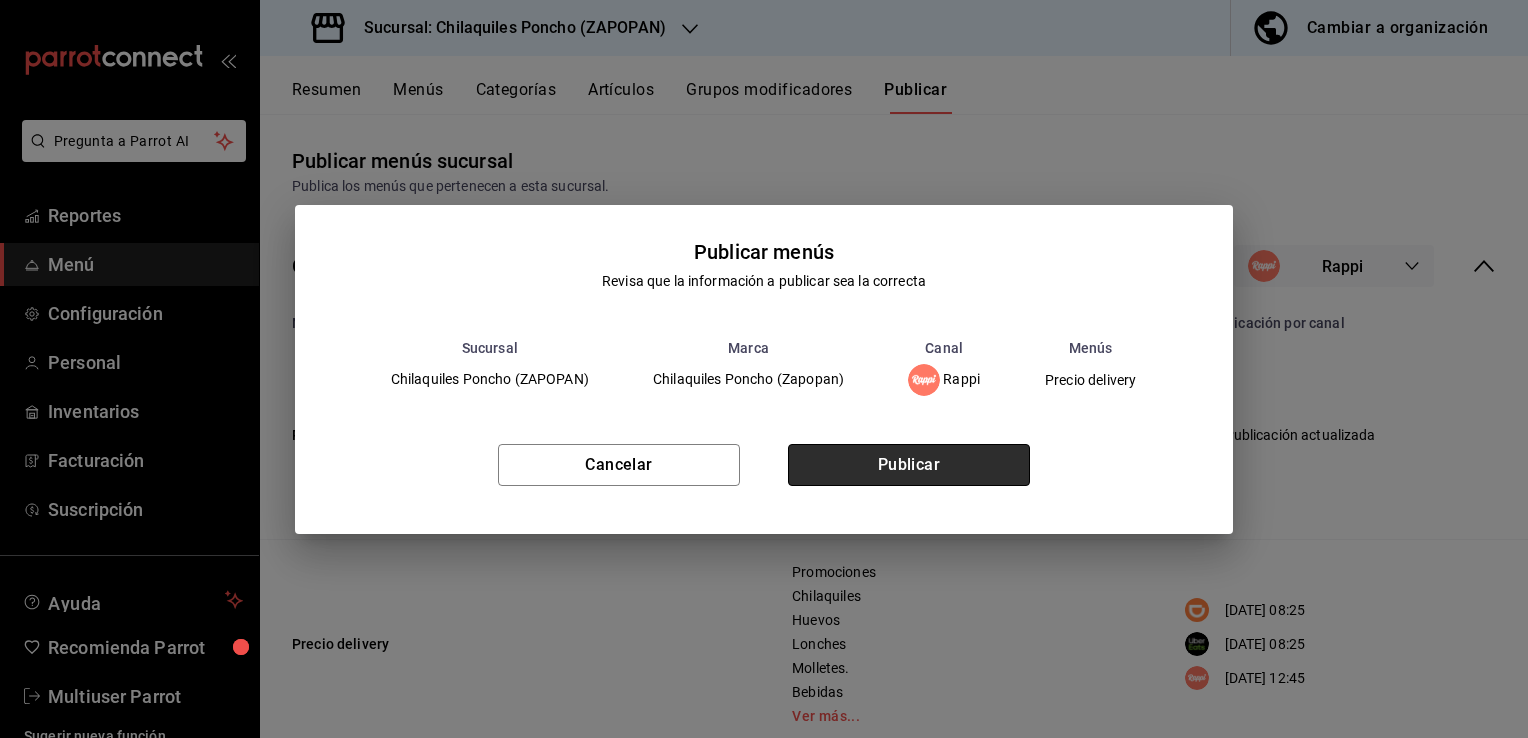 click on "Publicar" at bounding box center [909, 465] 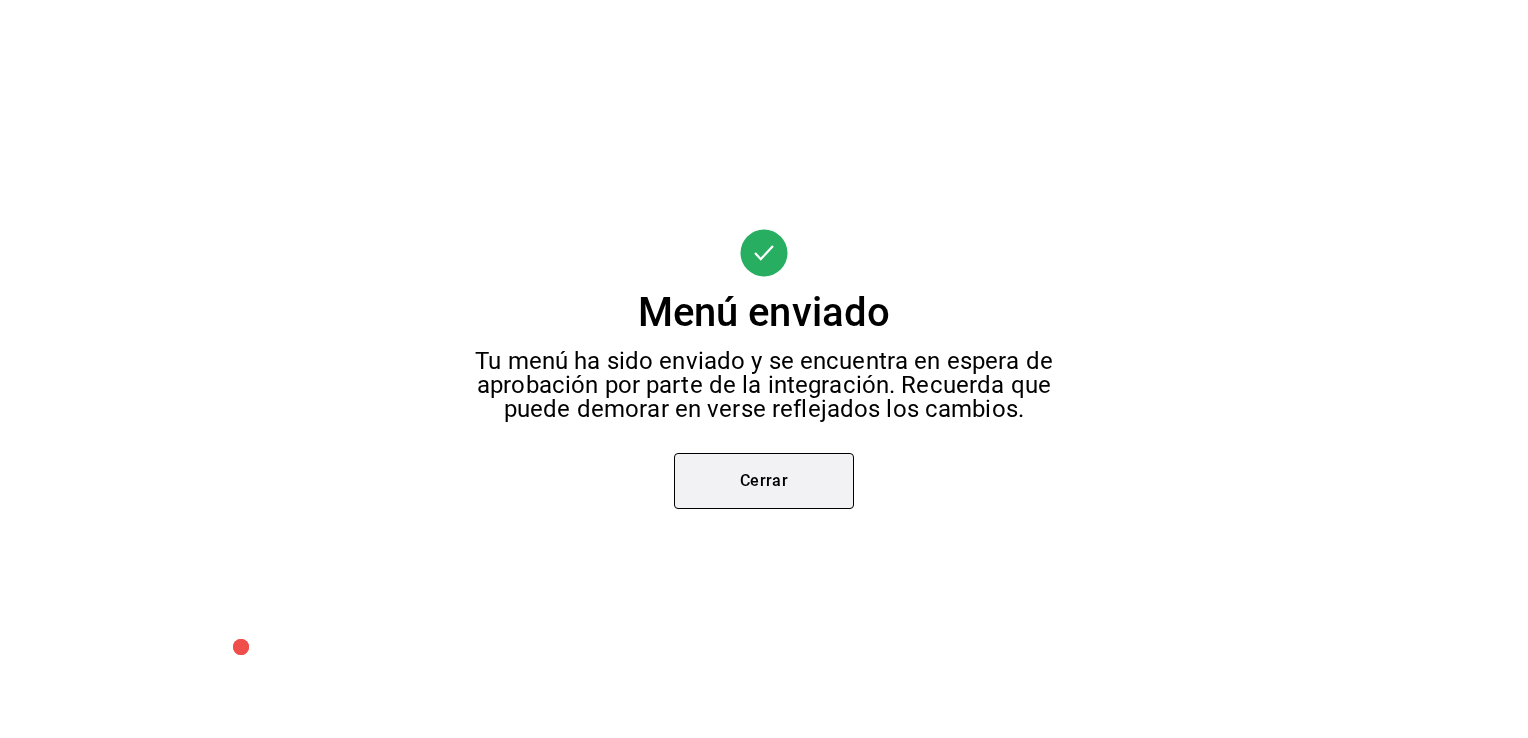 click on "Cerrar" at bounding box center (764, 481) 